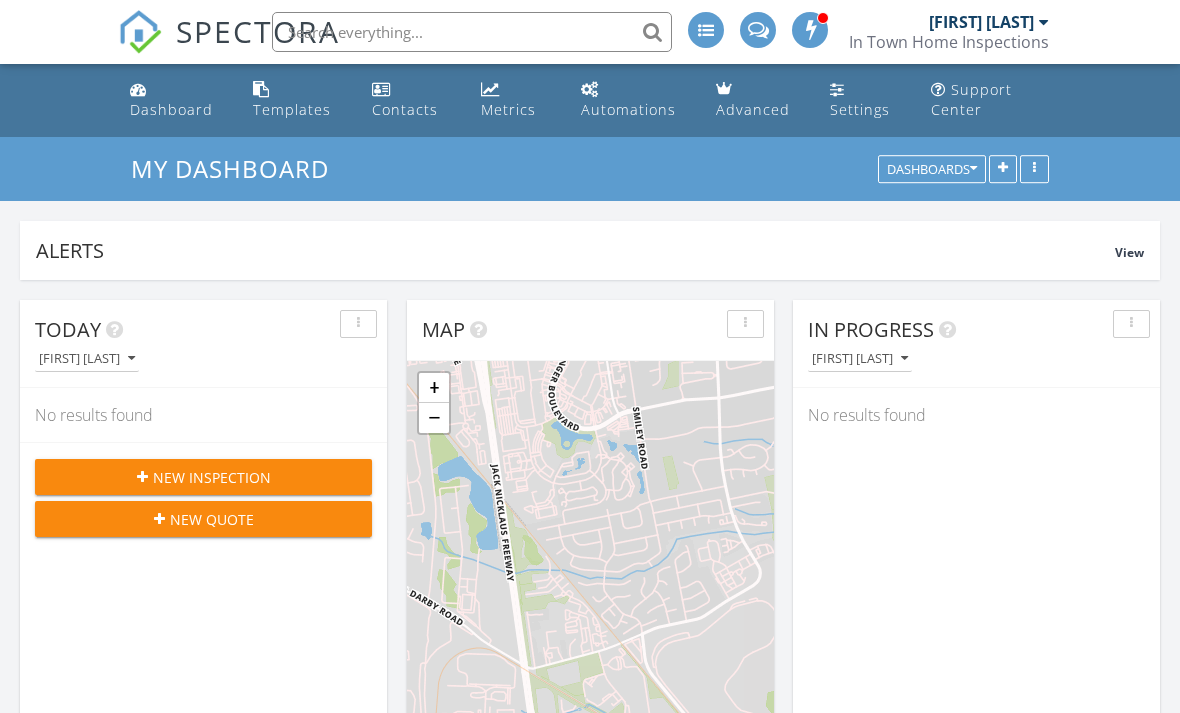 scroll, scrollTop: 184, scrollLeft: 0, axis: vertical 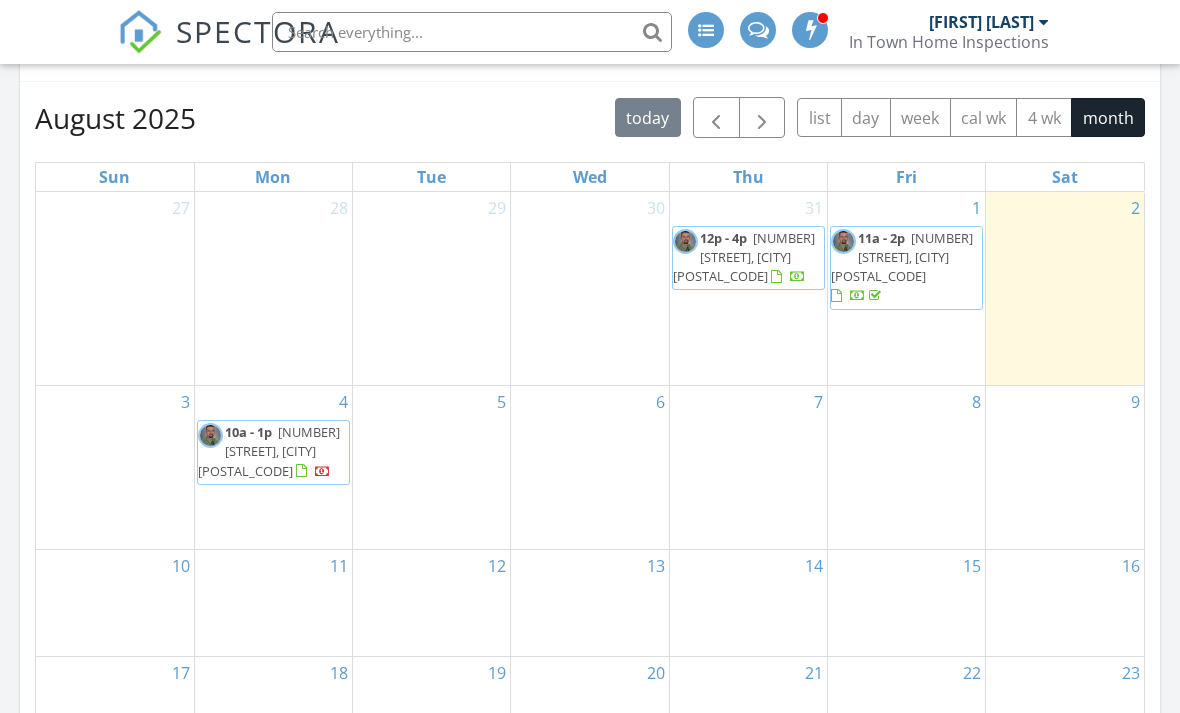 click on "[NUMBER] [STREET], [CITY] [POSTAL_CODE]" at bounding box center [744, 257] 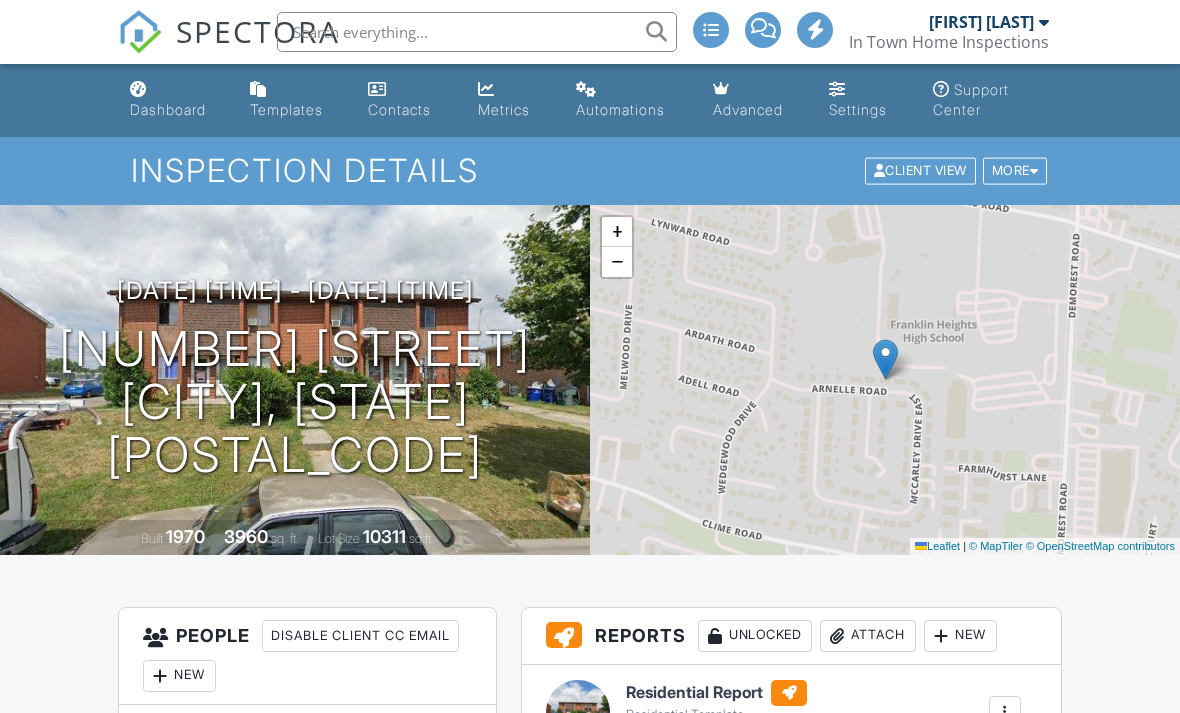scroll, scrollTop: 0, scrollLeft: 0, axis: both 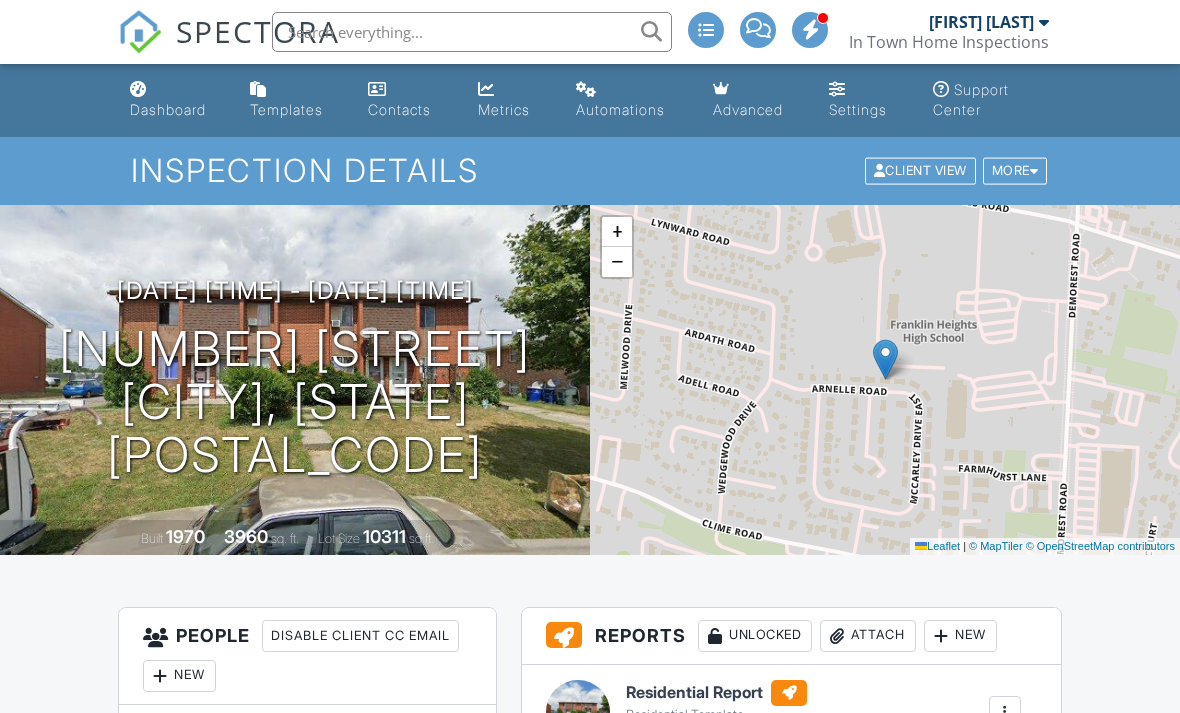 click on "Dashboard" at bounding box center (168, 109) 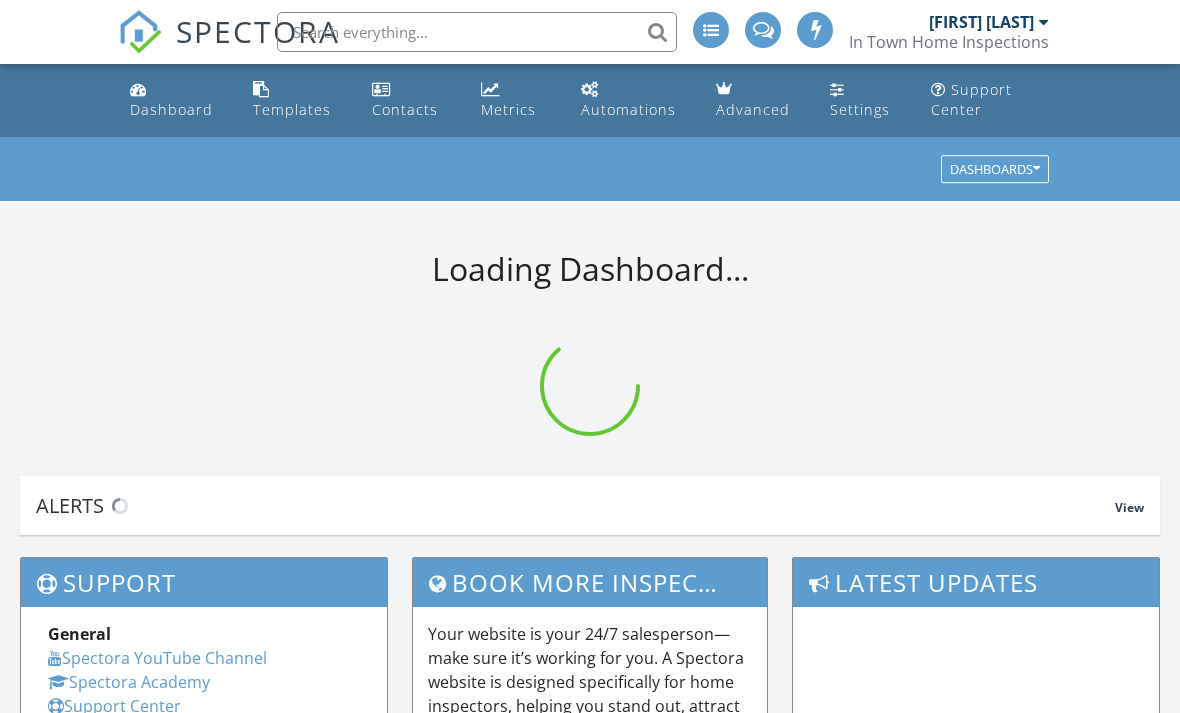 scroll, scrollTop: 0, scrollLeft: 0, axis: both 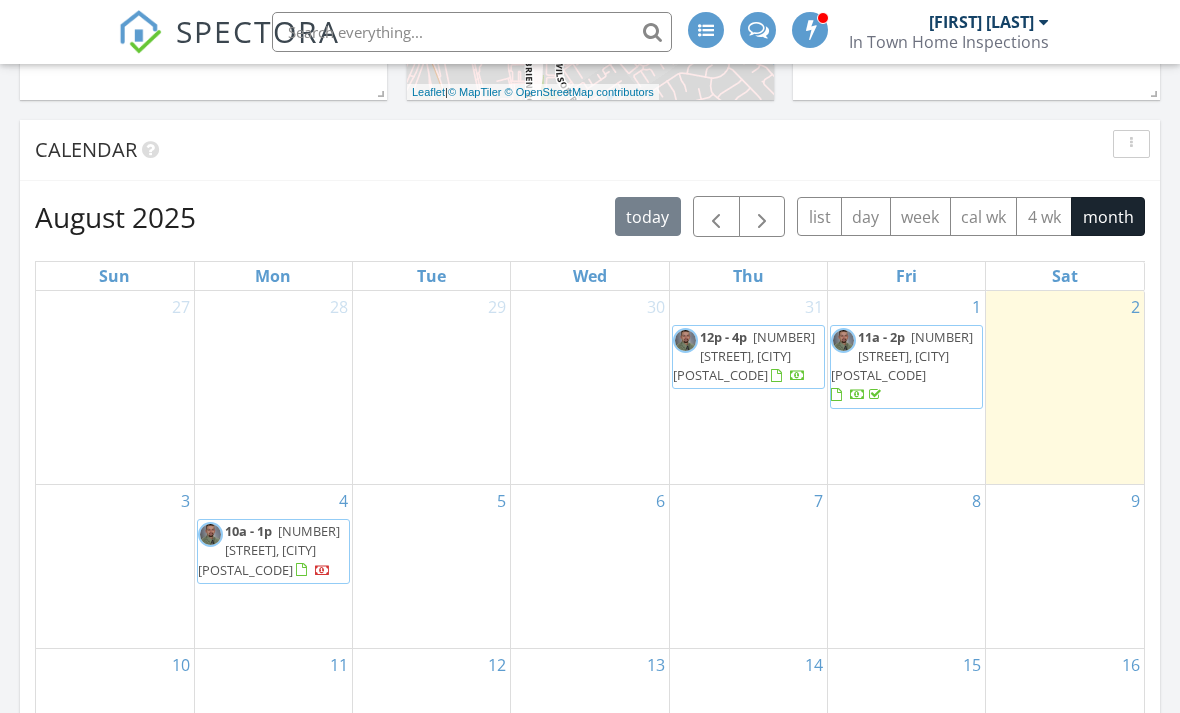 click on "[NUMBER] [STREET], [CITY] [POSTAL_CODE]" at bounding box center [744, 356] 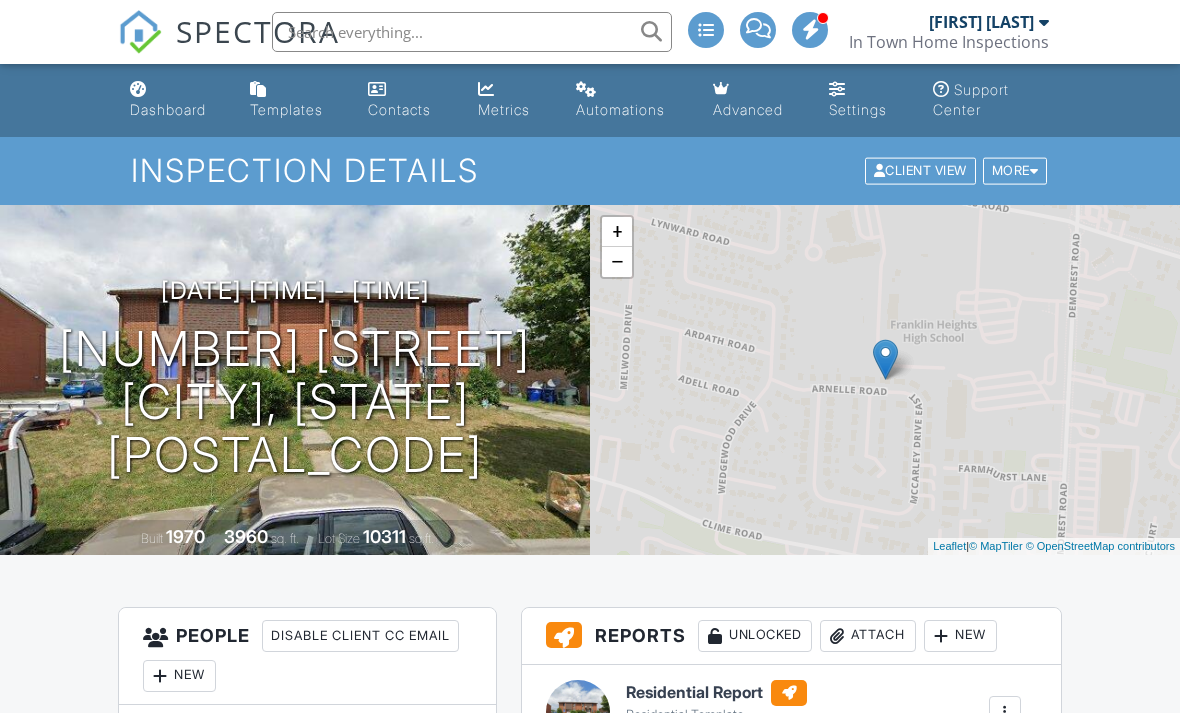 scroll, scrollTop: 571, scrollLeft: 0, axis: vertical 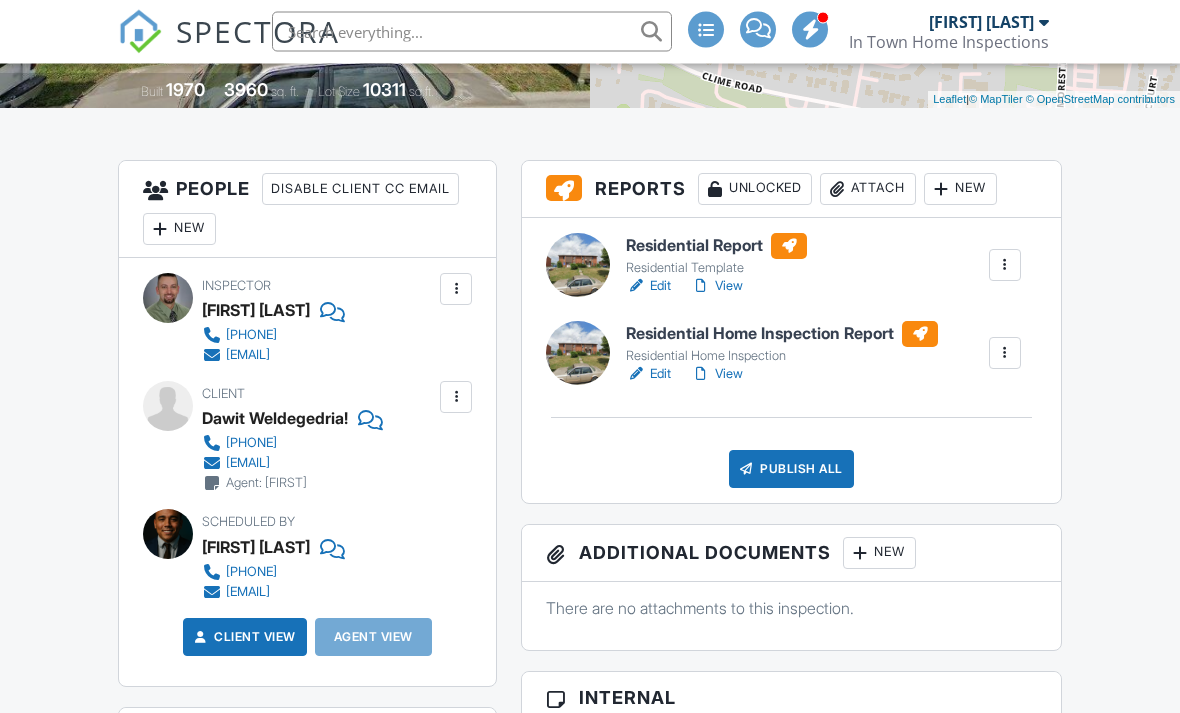 click on "View" at bounding box center (717, 287) 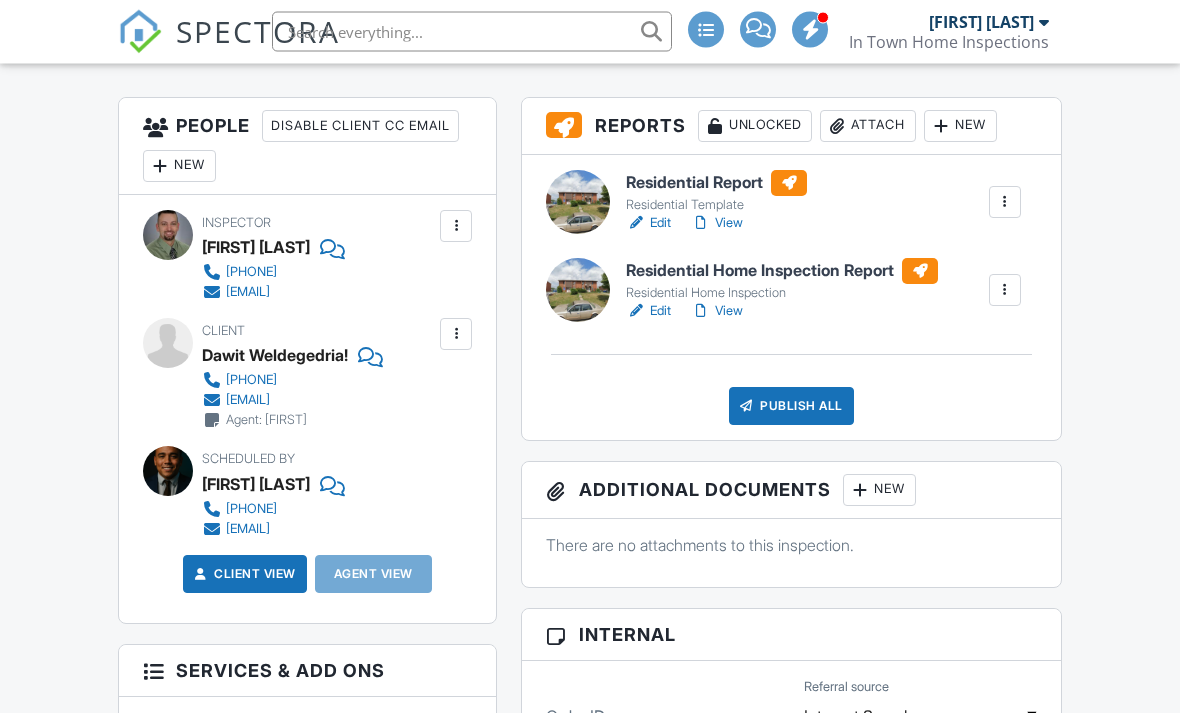 scroll, scrollTop: 508, scrollLeft: 0, axis: vertical 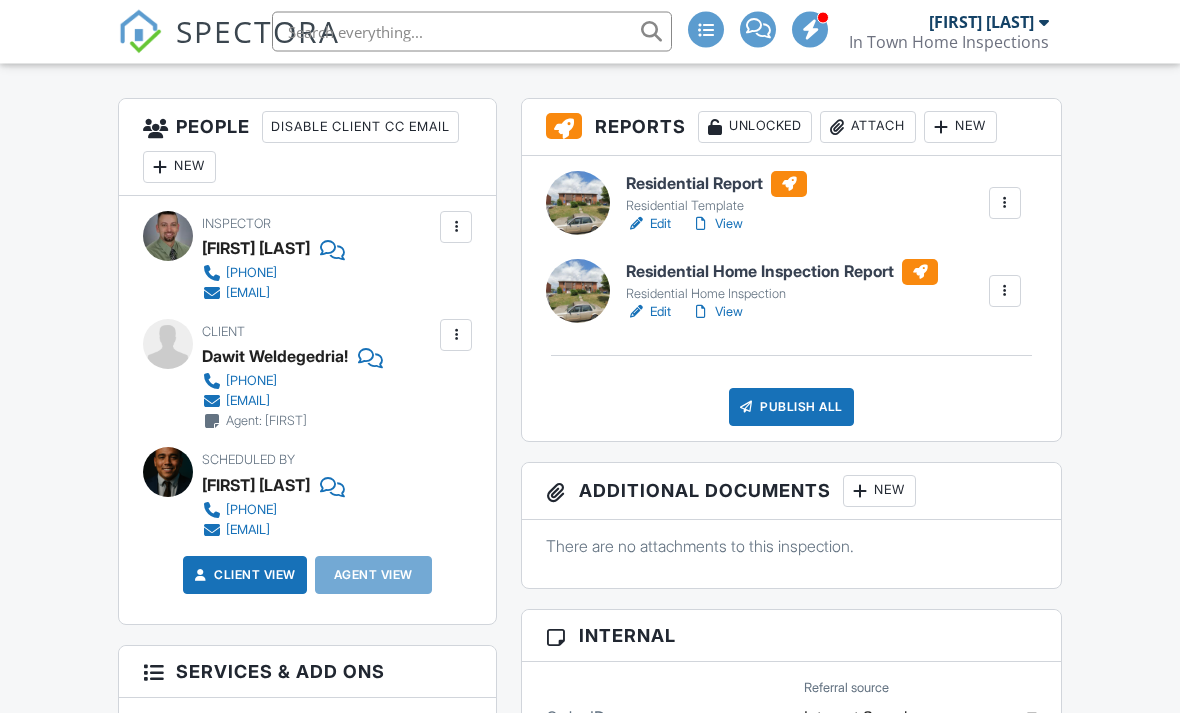 click on "View" at bounding box center (717, 313) 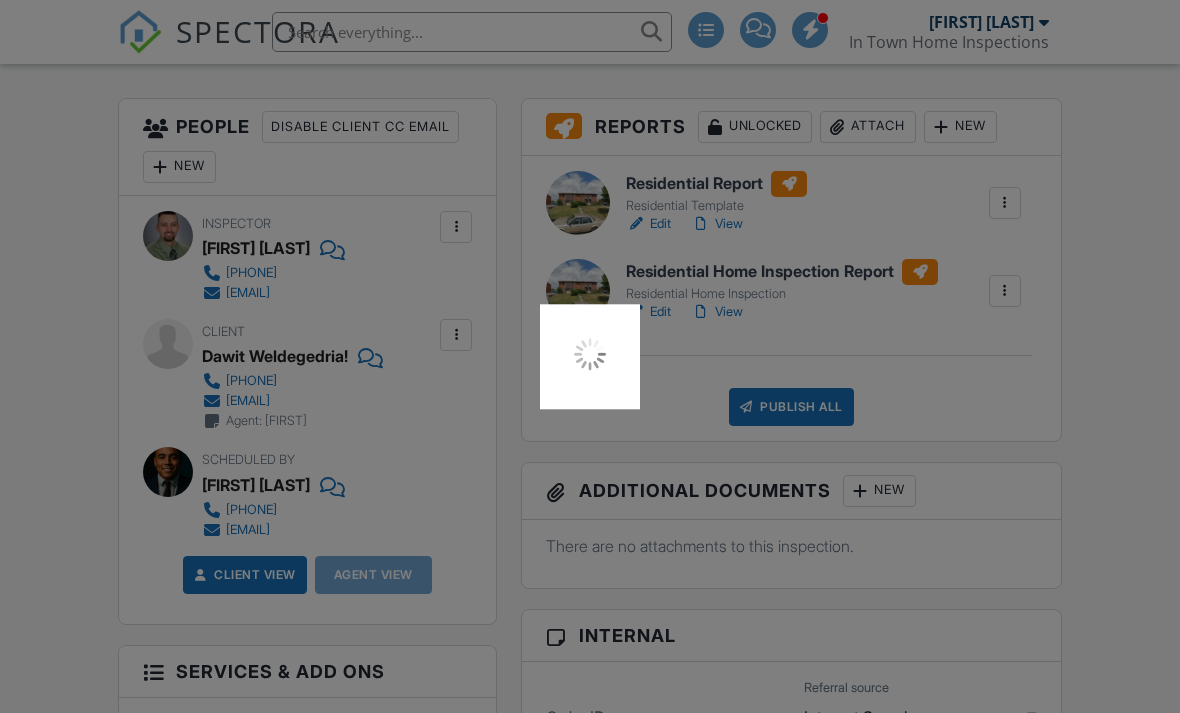 scroll, scrollTop: 573, scrollLeft: 0, axis: vertical 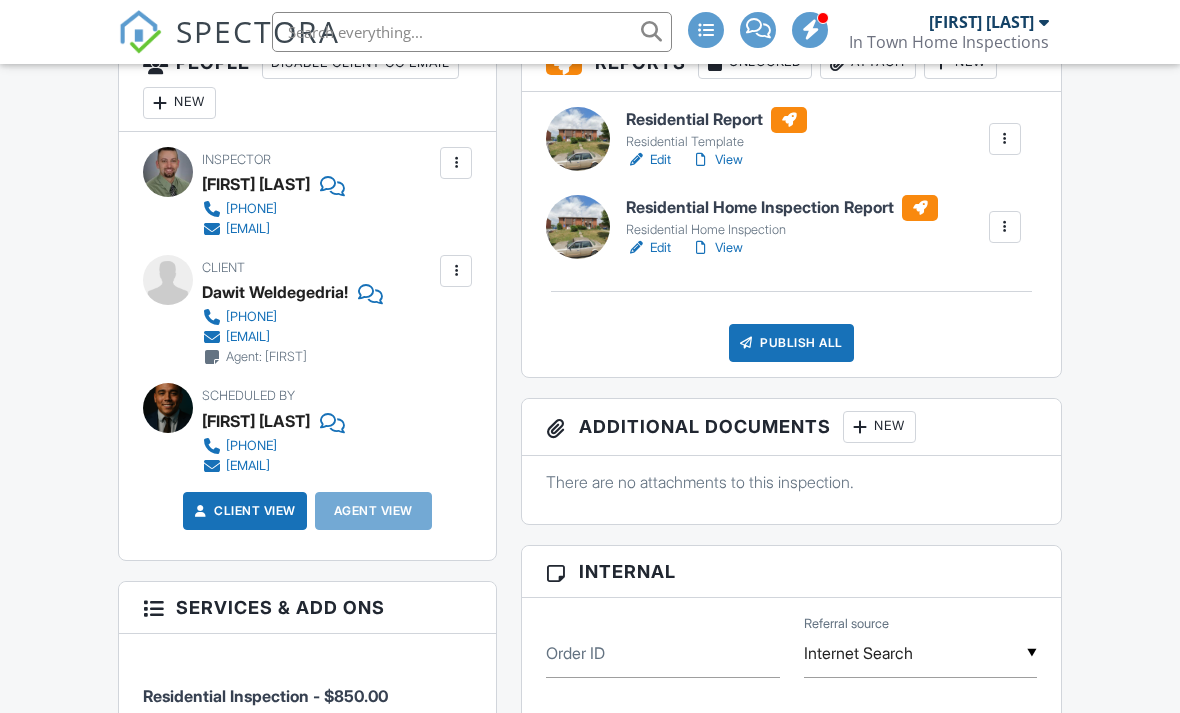 click on "View" at bounding box center (717, 160) 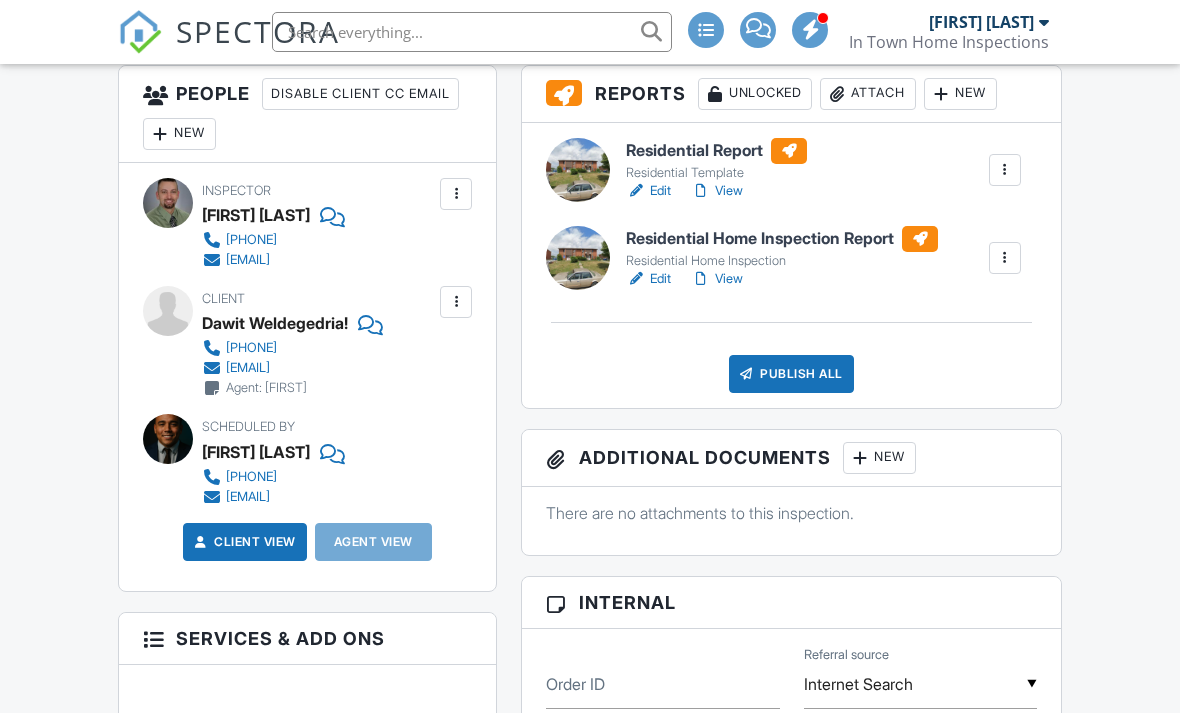 scroll, scrollTop: 508, scrollLeft: 0, axis: vertical 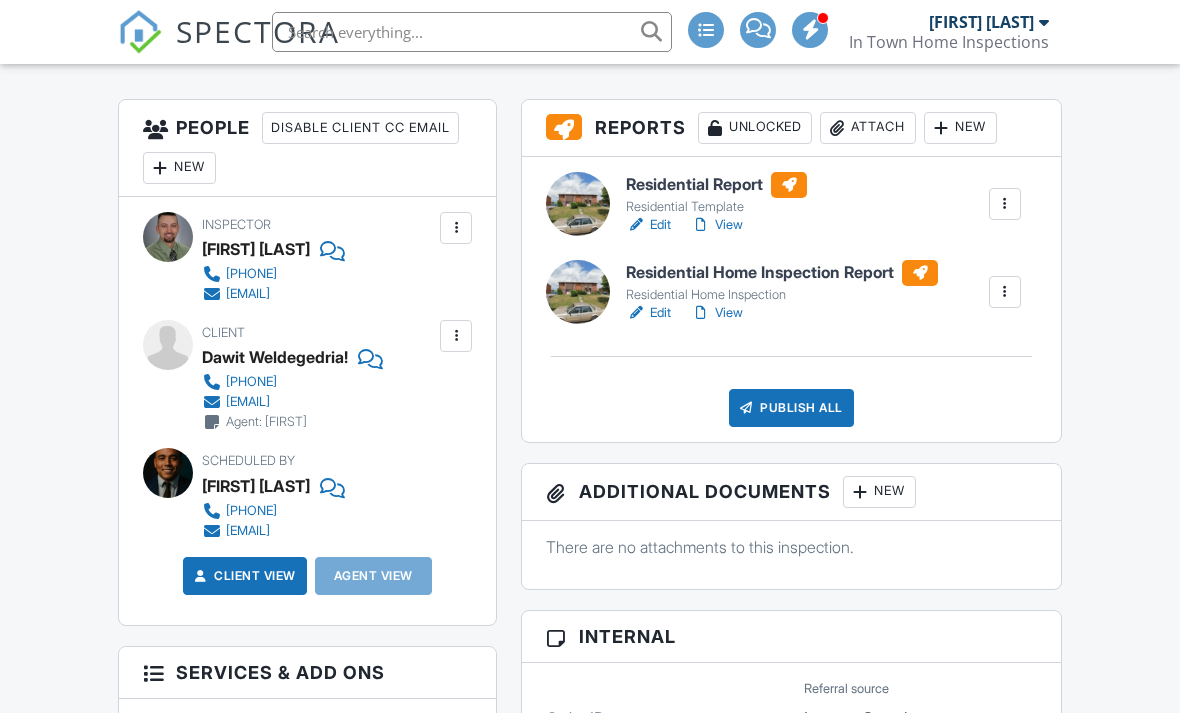 click on "View" at bounding box center [717, 313] 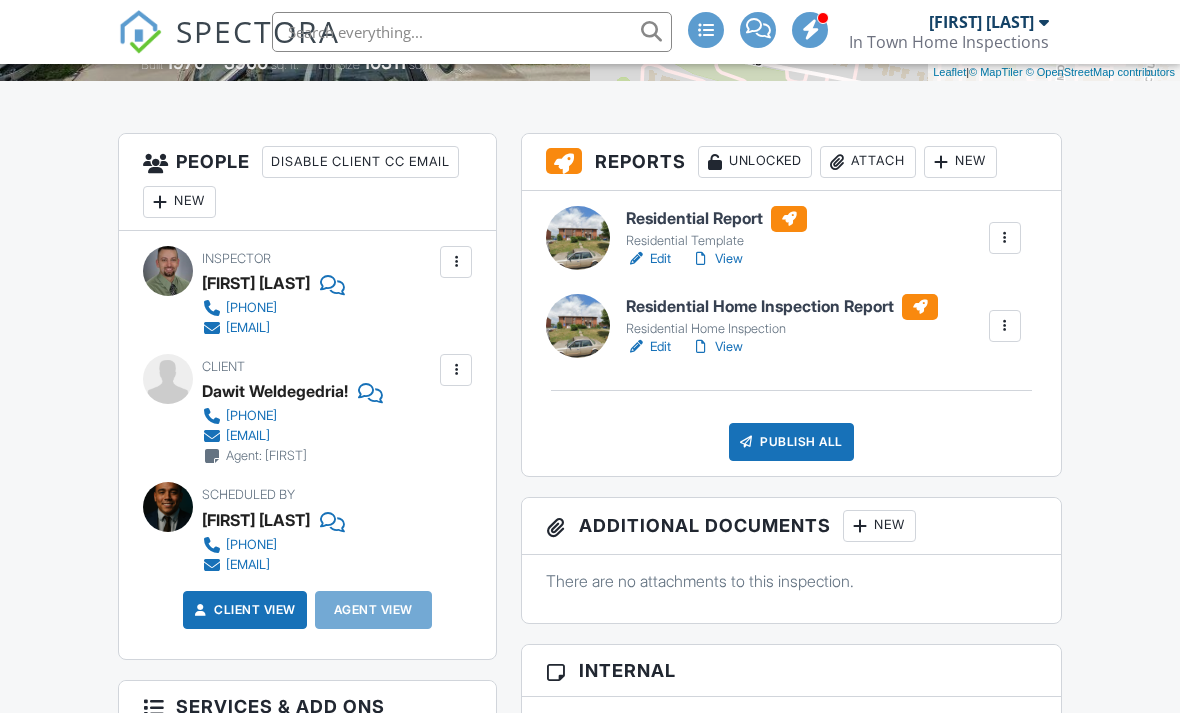 click at bounding box center (1005, 238) 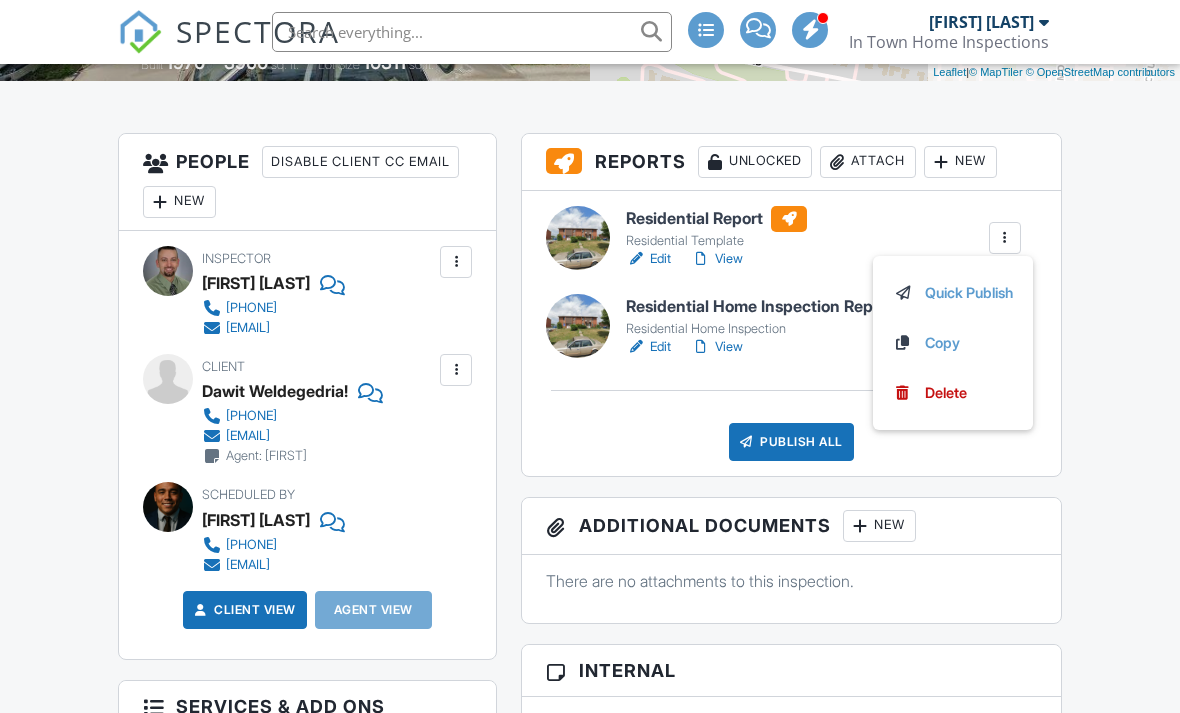 click on "Dashboard
Templates
Contacts
Metrics
Automations
Advanced
Settings
Support Center
Inspection Details
Client View
More
Property Details
Reschedule
Reorder / Copy
Share
Cancel
Delete
Print Order
Convert to V9
View Change Log
07/31/2025 12:00 pm
- 4:00 pm
3654 Arnelle Rd
Columbus, OH 43228
Built
1970
3960
sq. ft.
Lot Size
10311
sq.ft.
+ − Leaflet  |  © MapTiler   © OpenStreetMap contributors
All emails and texts are disabled for this inspection!
All emails and texts have been disabled for this inspection. This may have happened due to someone manually disabling them or this inspection being unconfirmed when it was scheduled. To re-enable emails and texts for this inspection, click the button below." at bounding box center [590, 1237] 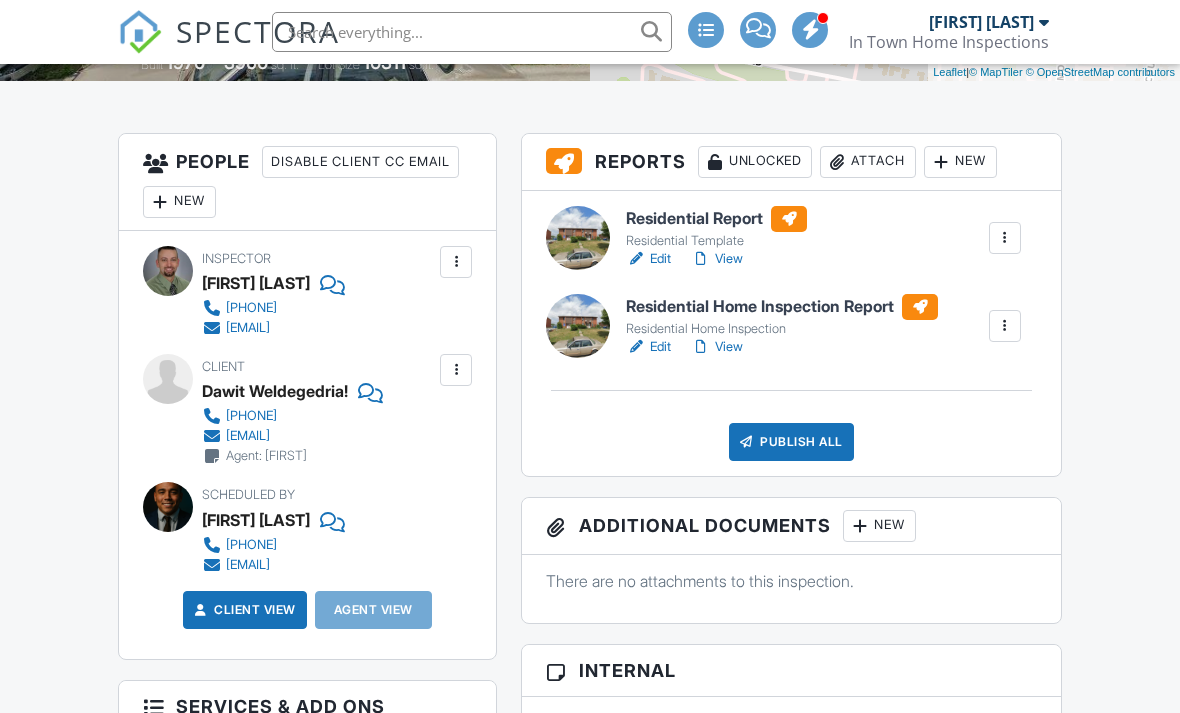click on "View" at bounding box center [717, 259] 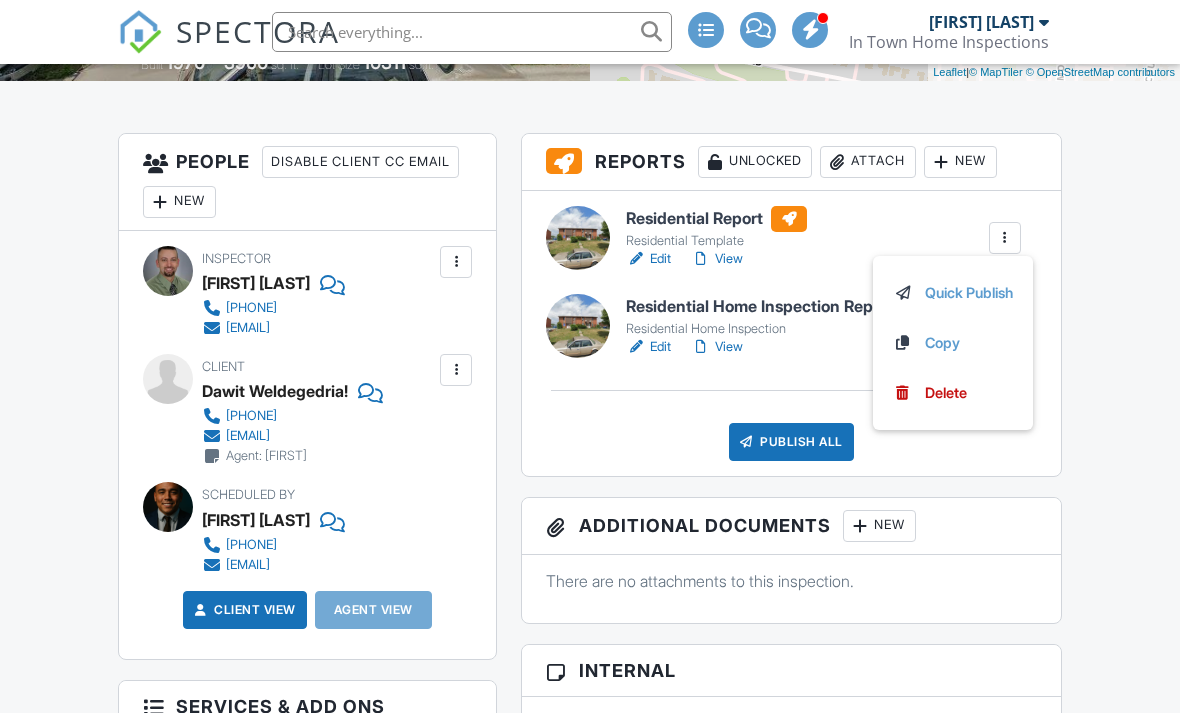 click on "Delete" at bounding box center [953, 393] 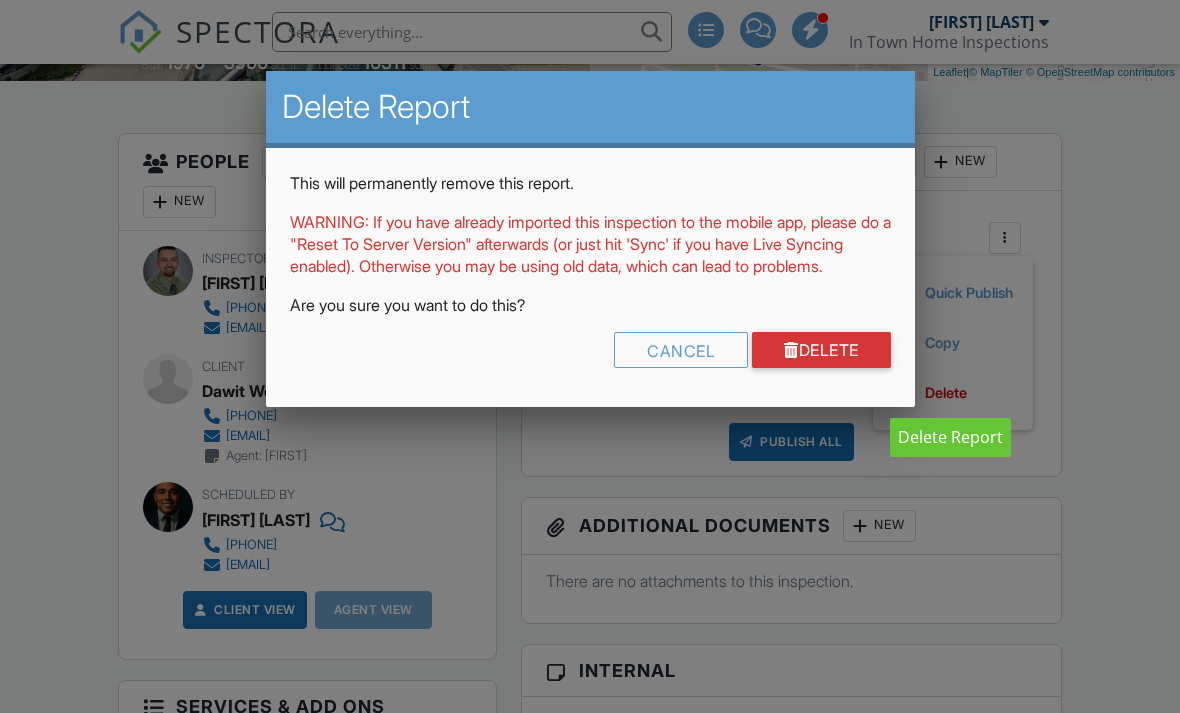 click on "Cancel" at bounding box center [681, 350] 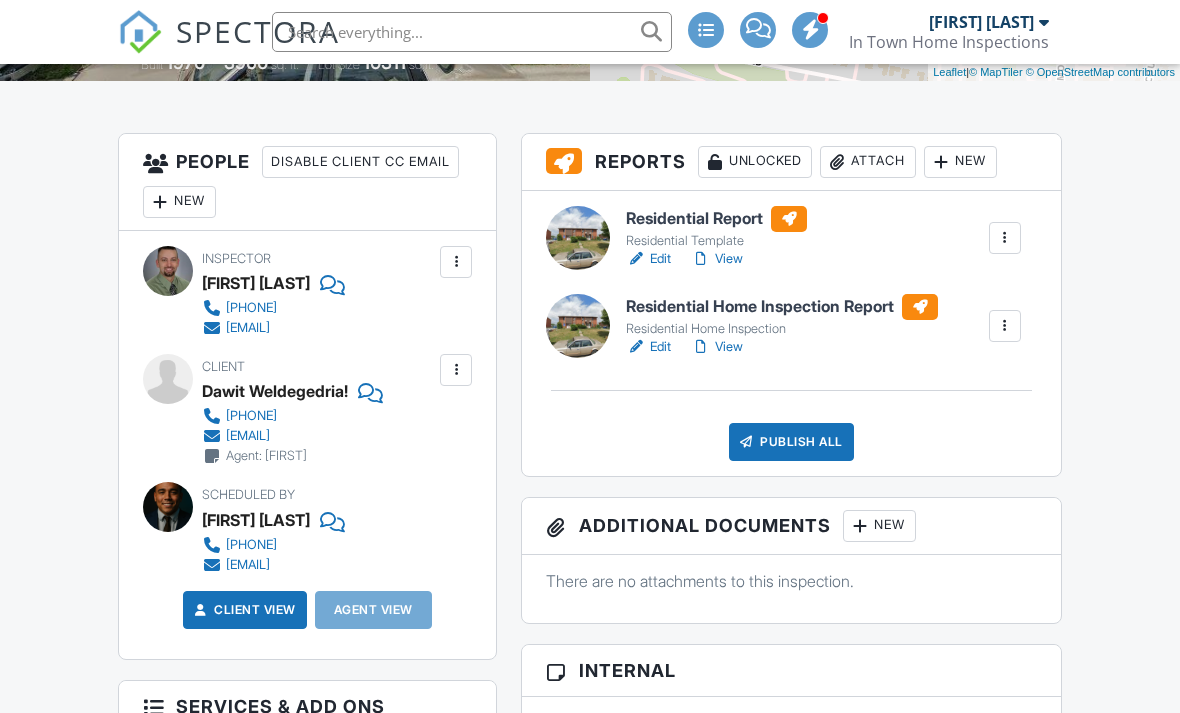 click at bounding box center [1005, 238] 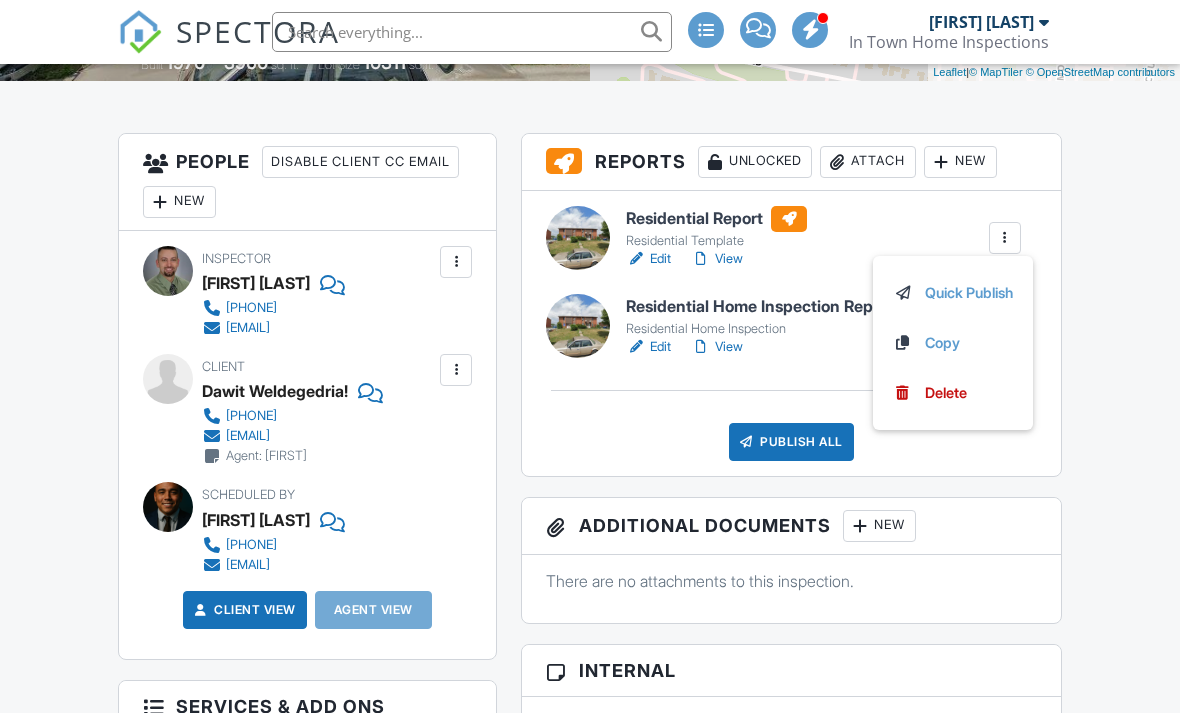 click on "Delete" at bounding box center (953, 393) 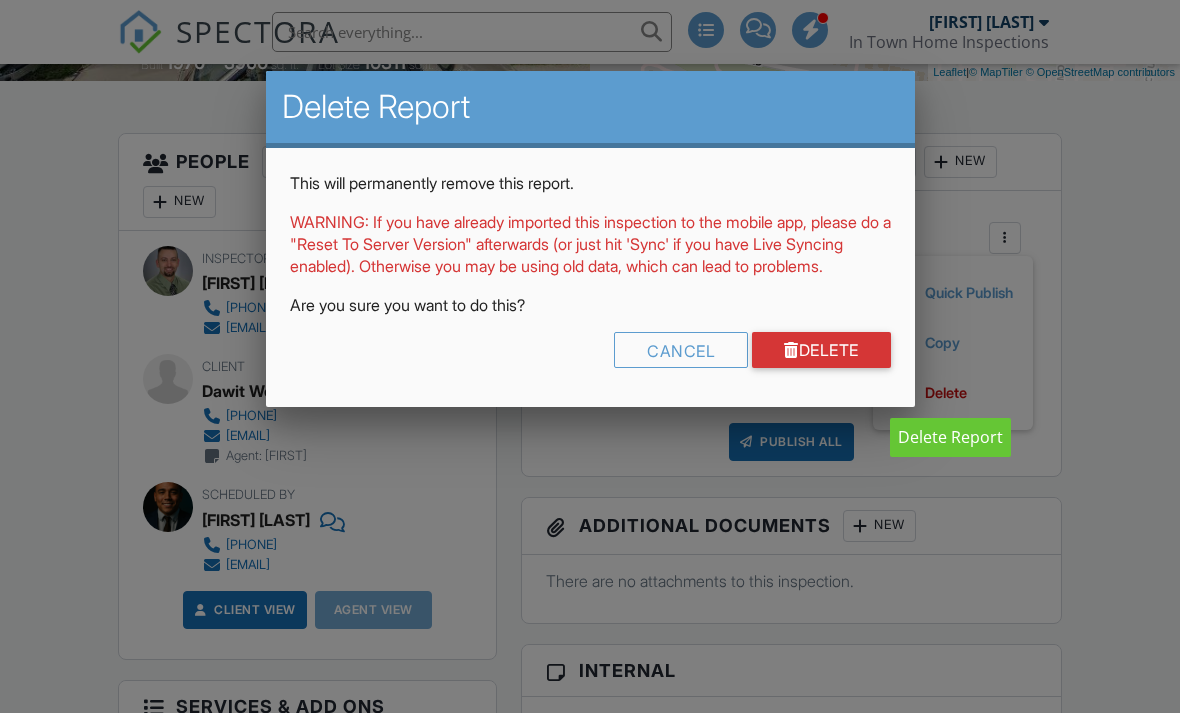 click at bounding box center [791, 350] 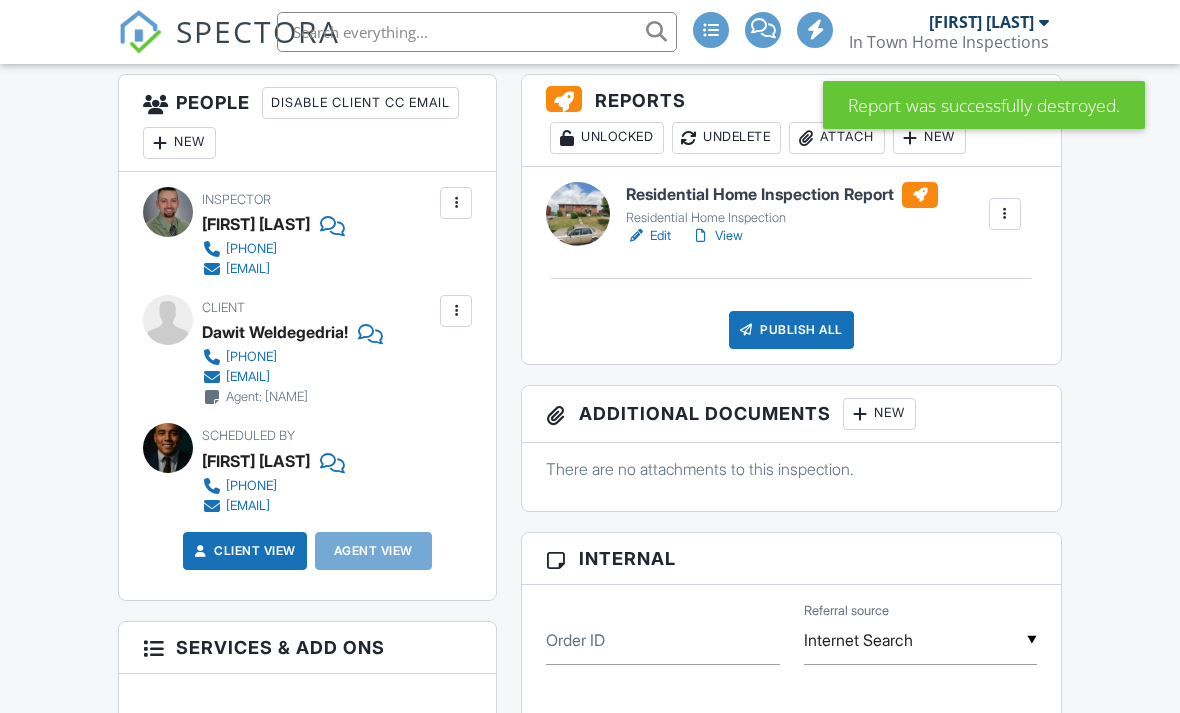 scroll, scrollTop: 542, scrollLeft: 0, axis: vertical 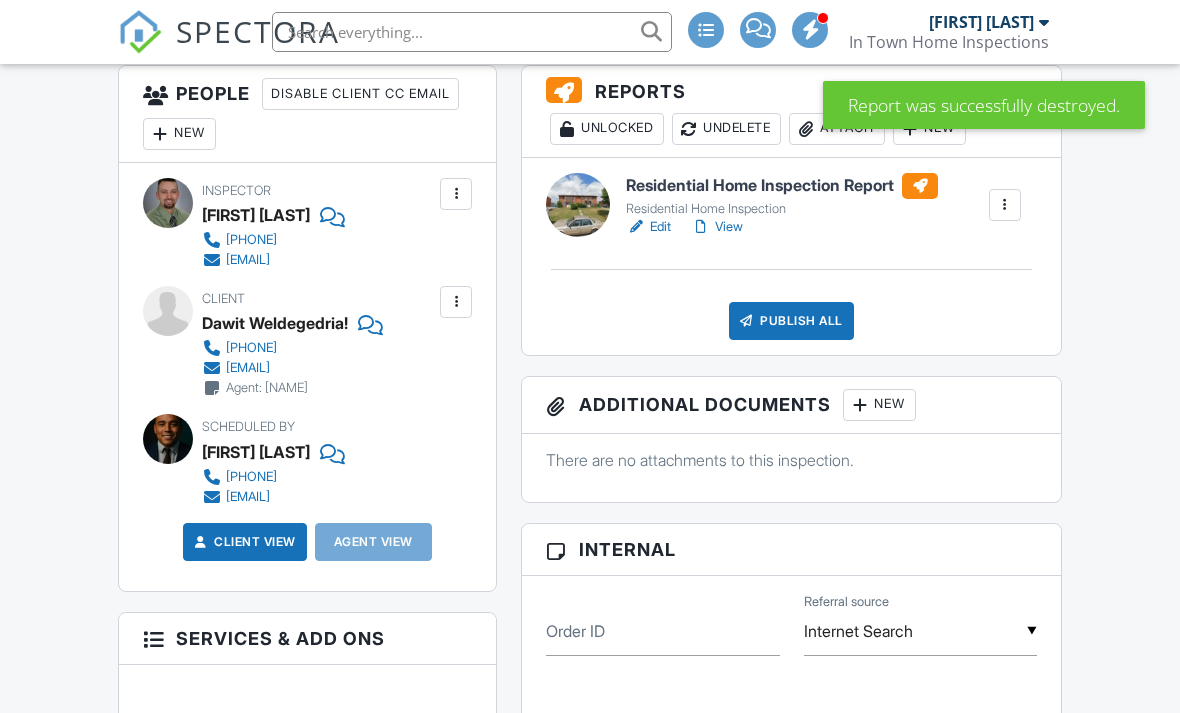 click on "View" at bounding box center (717, 227) 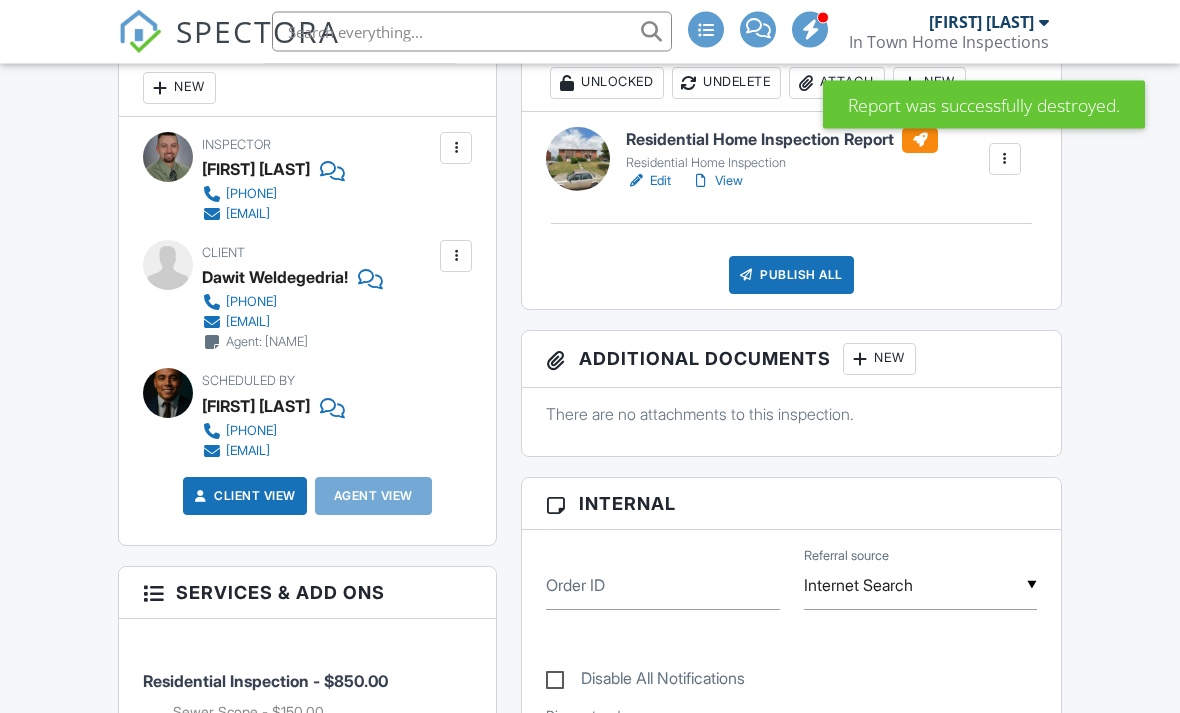 scroll, scrollTop: 507, scrollLeft: 0, axis: vertical 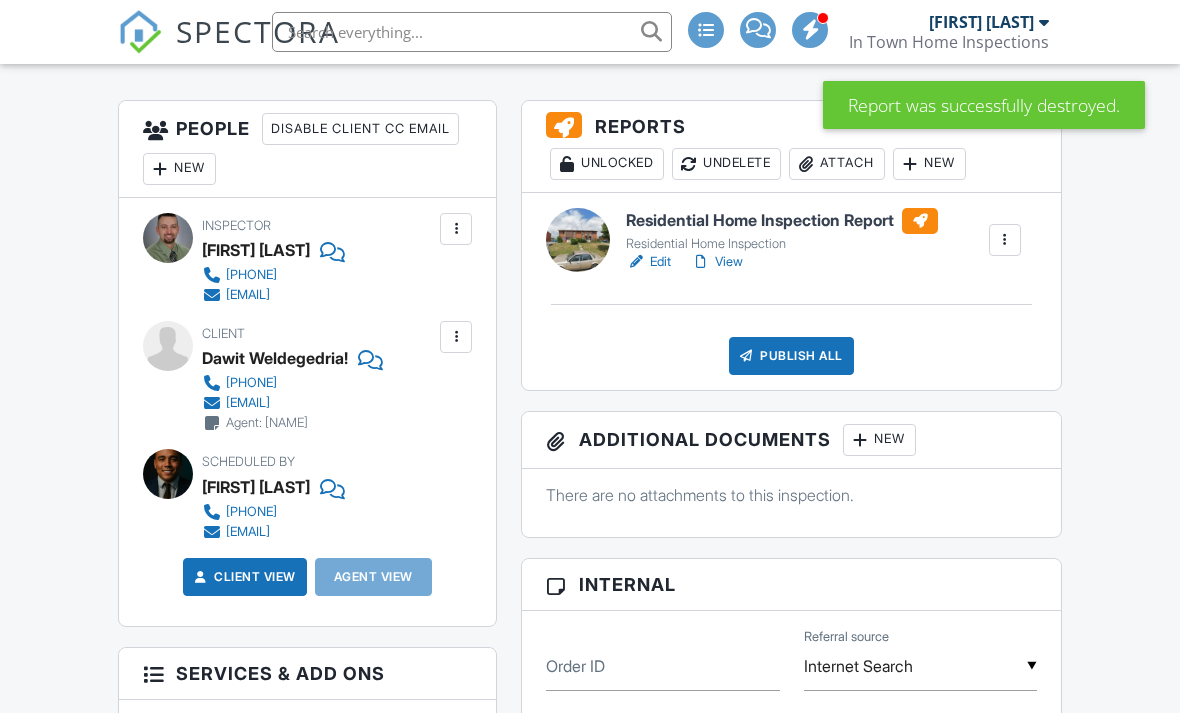 click on "Edit" at bounding box center [648, 262] 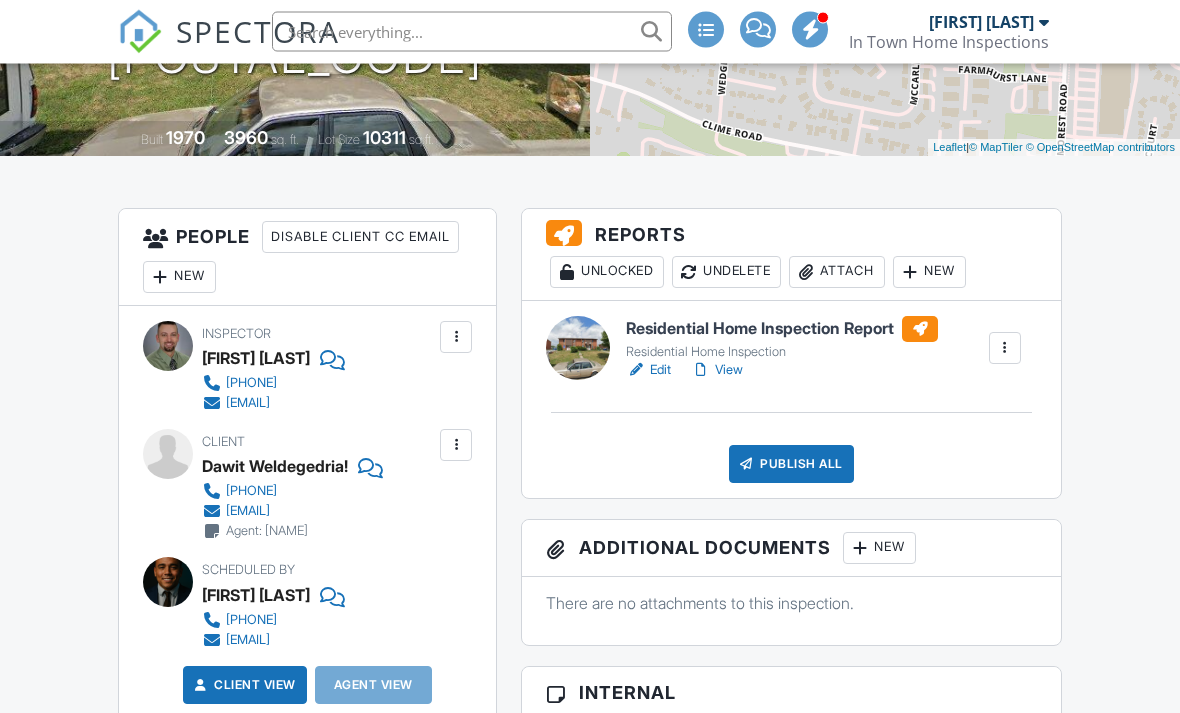 scroll, scrollTop: 0, scrollLeft: 0, axis: both 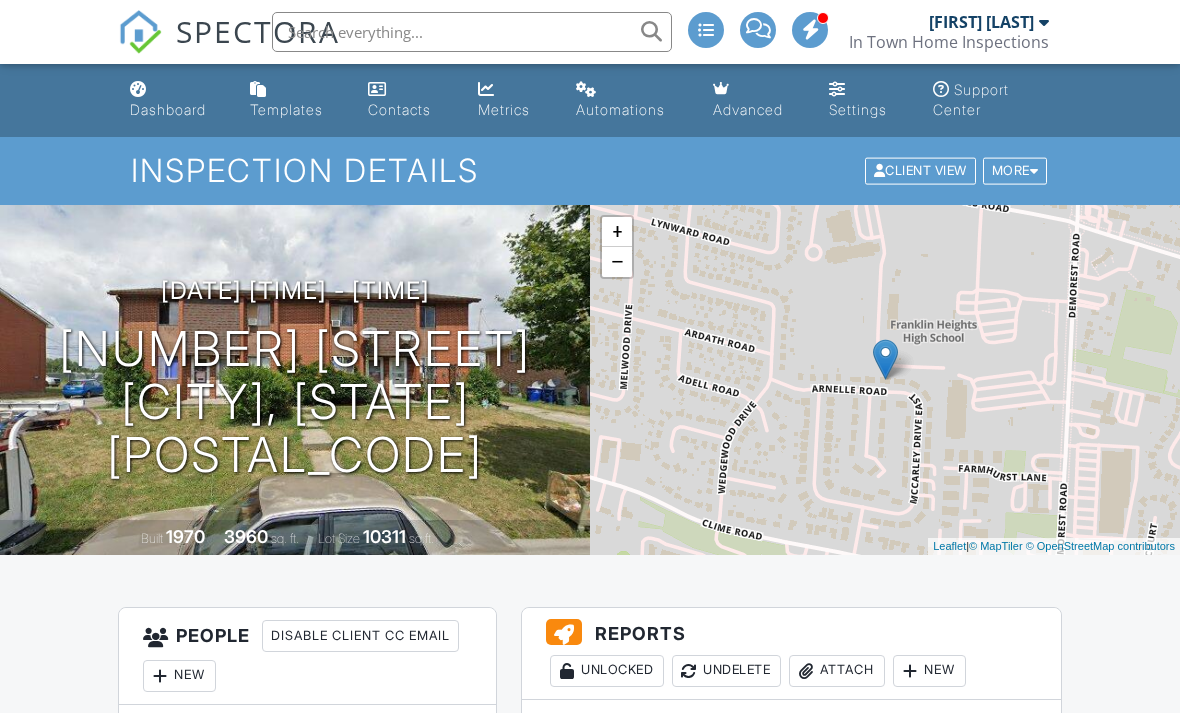 click on "Dashboard" at bounding box center (168, 109) 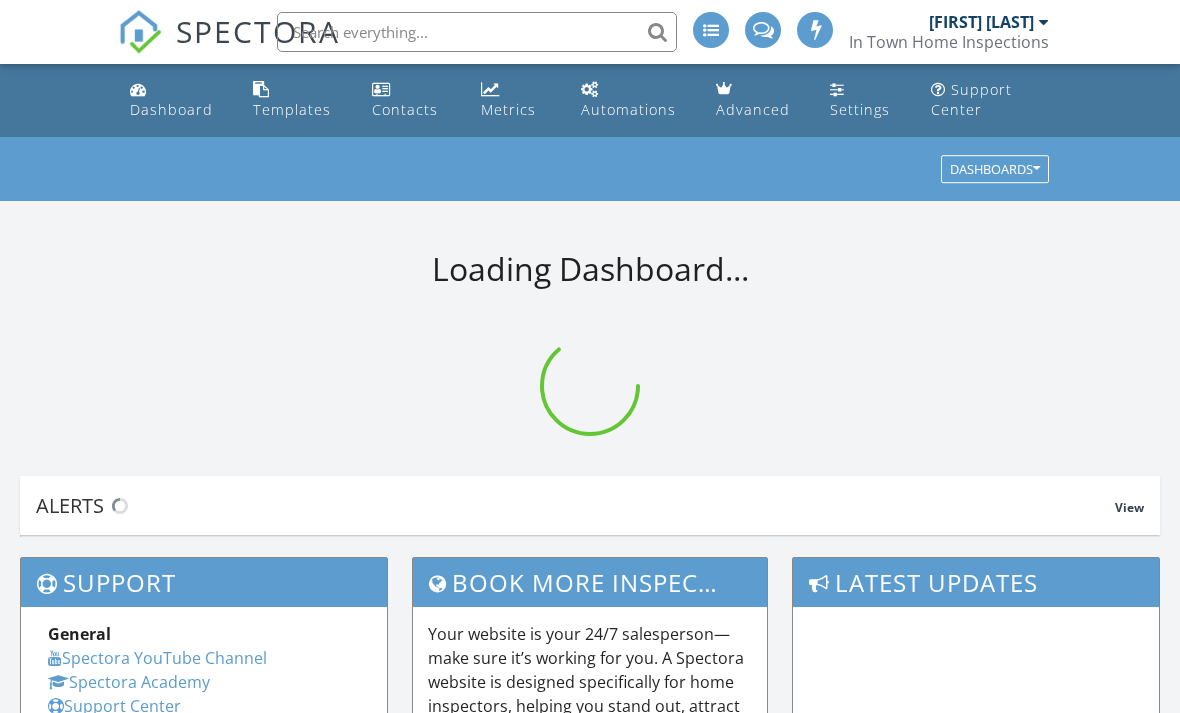 scroll, scrollTop: 0, scrollLeft: 0, axis: both 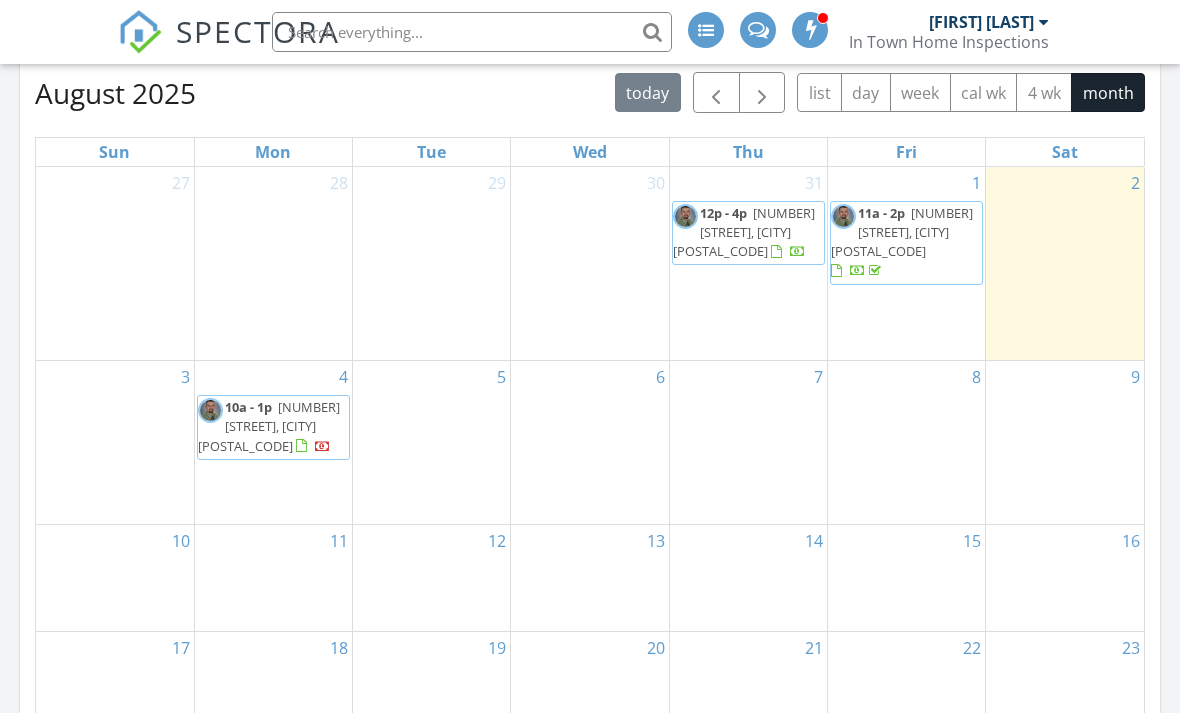 click on "3654 Arnelle Rd, Columbus 43228" at bounding box center (744, 232) 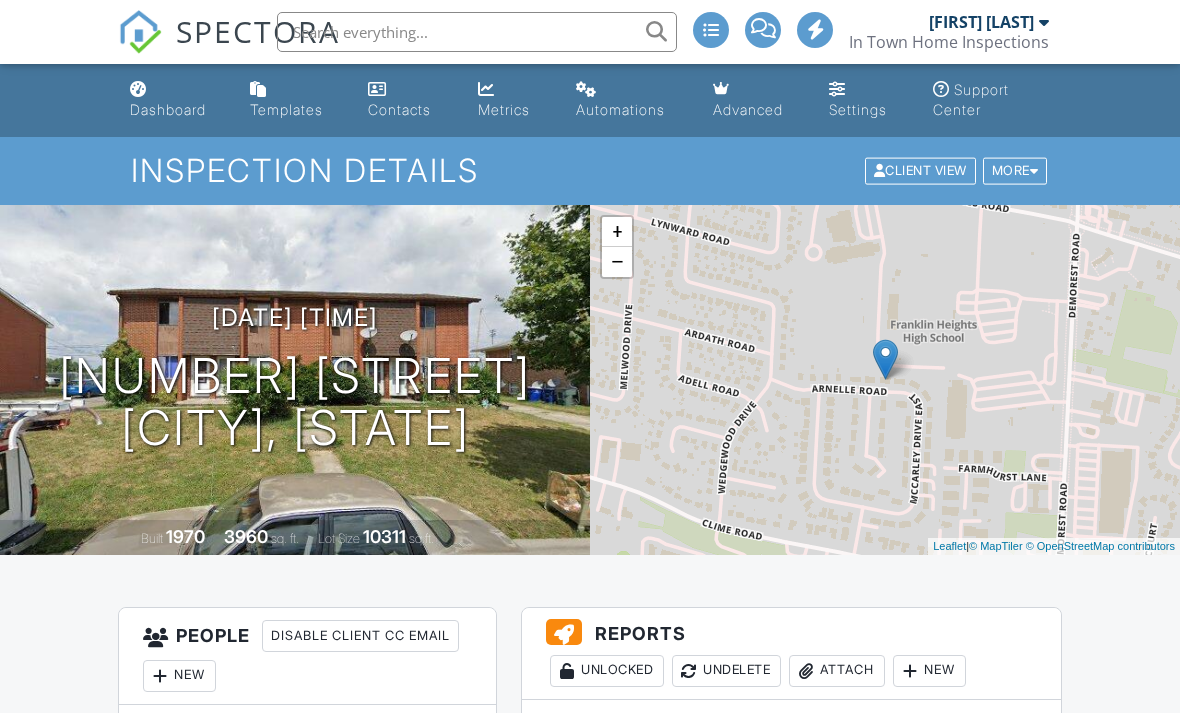 scroll, scrollTop: 133, scrollLeft: 0, axis: vertical 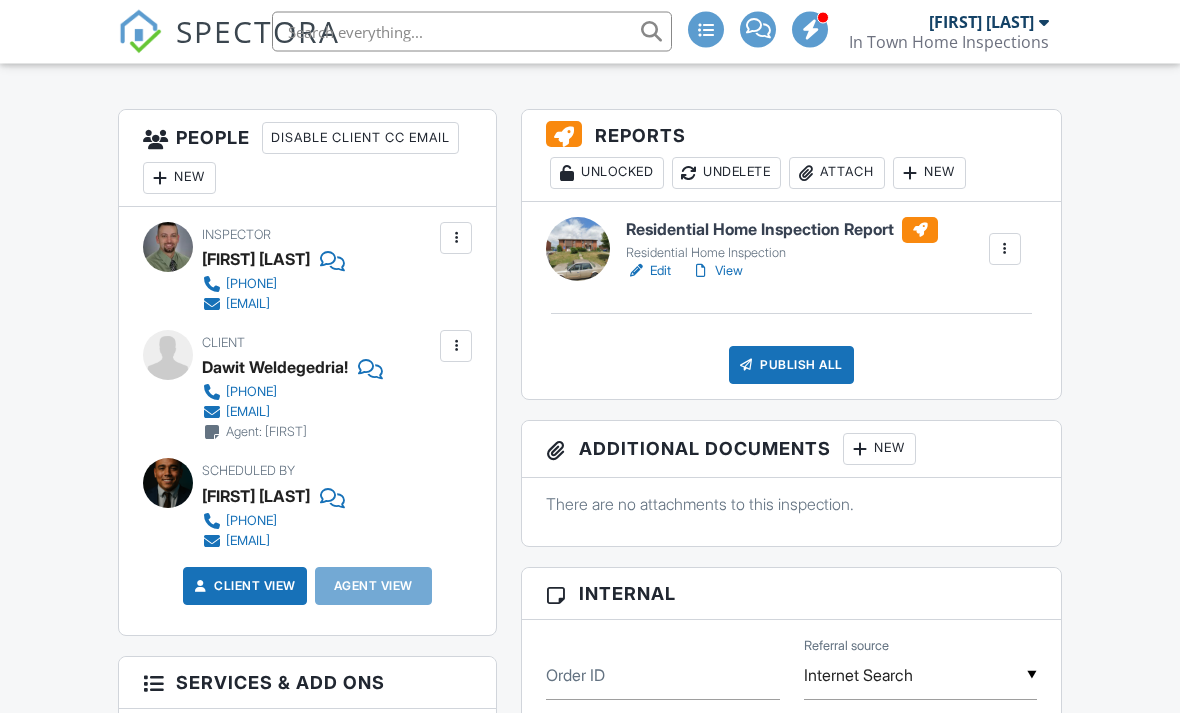 click on "Edit" at bounding box center (648, 272) 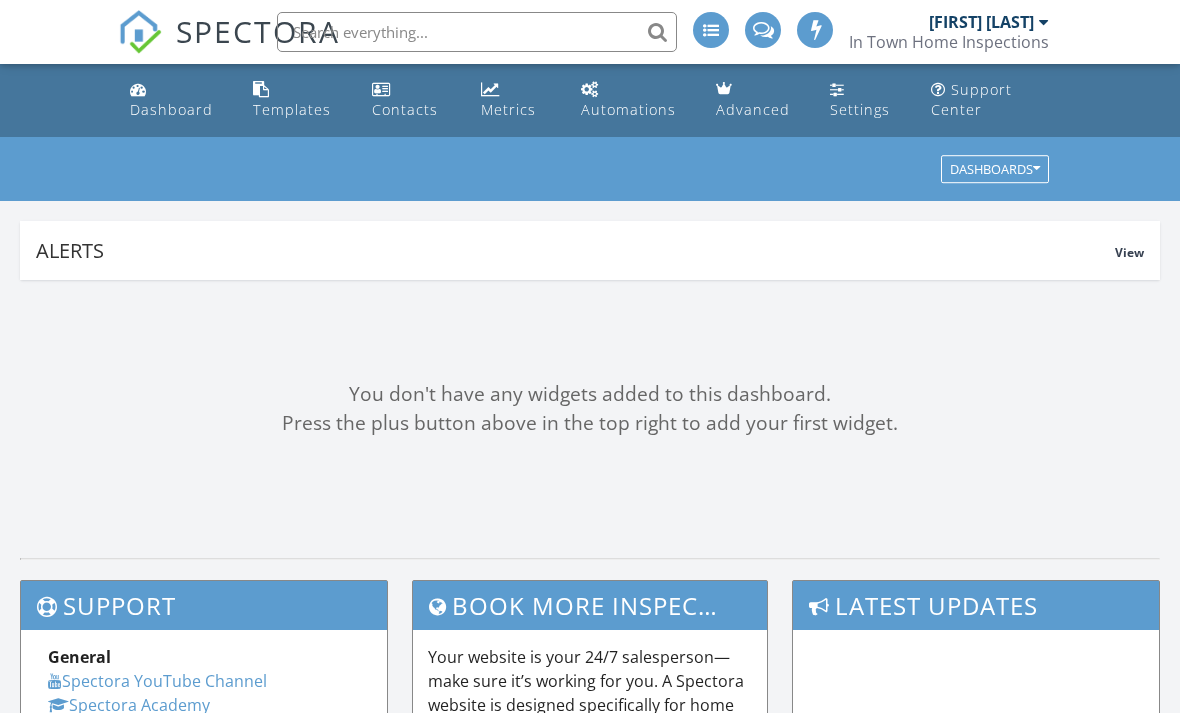 scroll, scrollTop: 0, scrollLeft: 0, axis: both 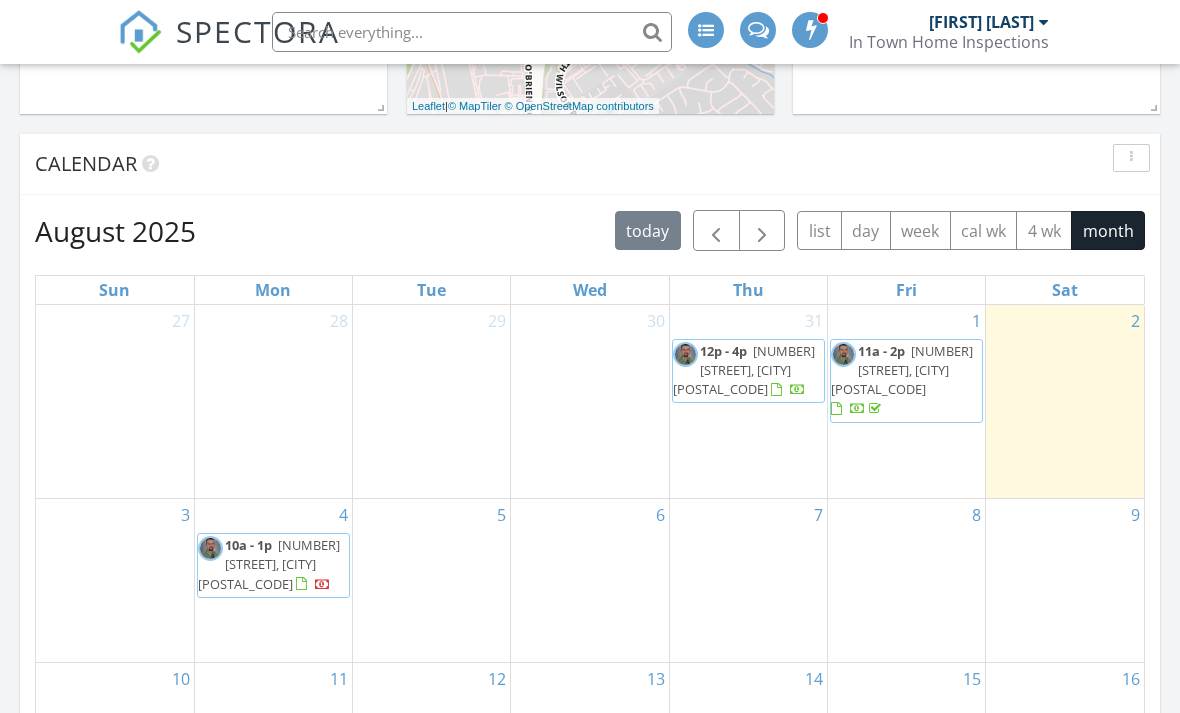 click at bounding box center (716, 230) 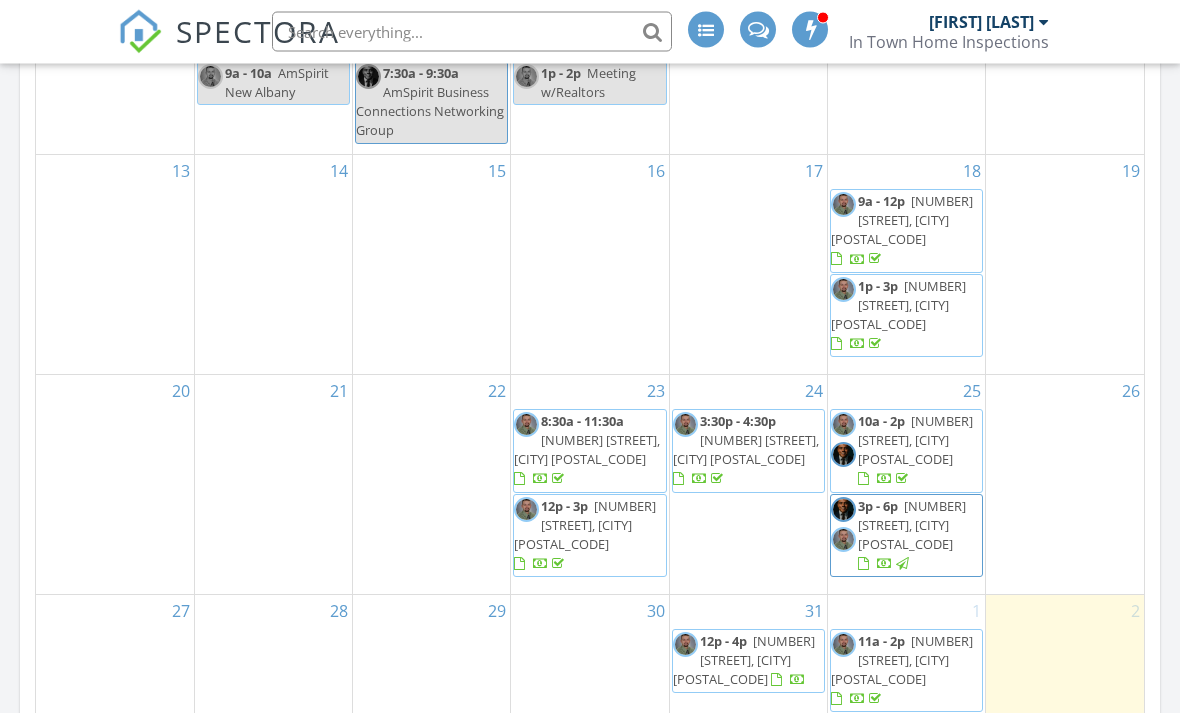 scroll, scrollTop: 1131, scrollLeft: 0, axis: vertical 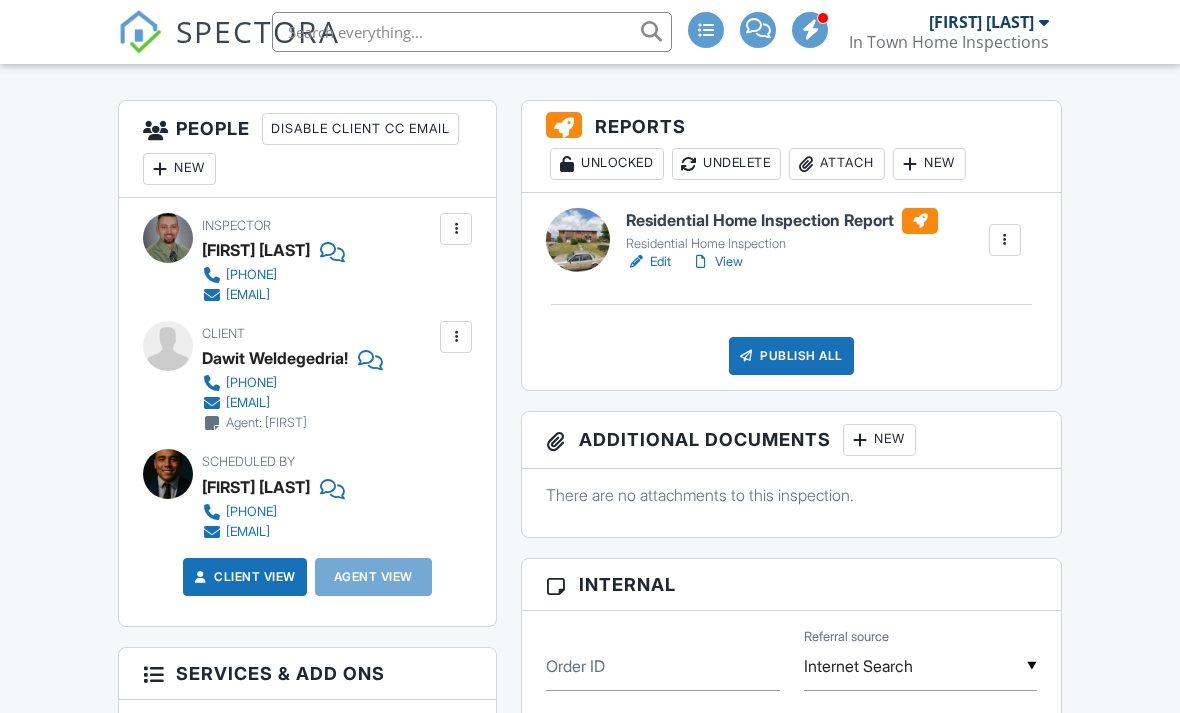 click on "View" at bounding box center (717, 262) 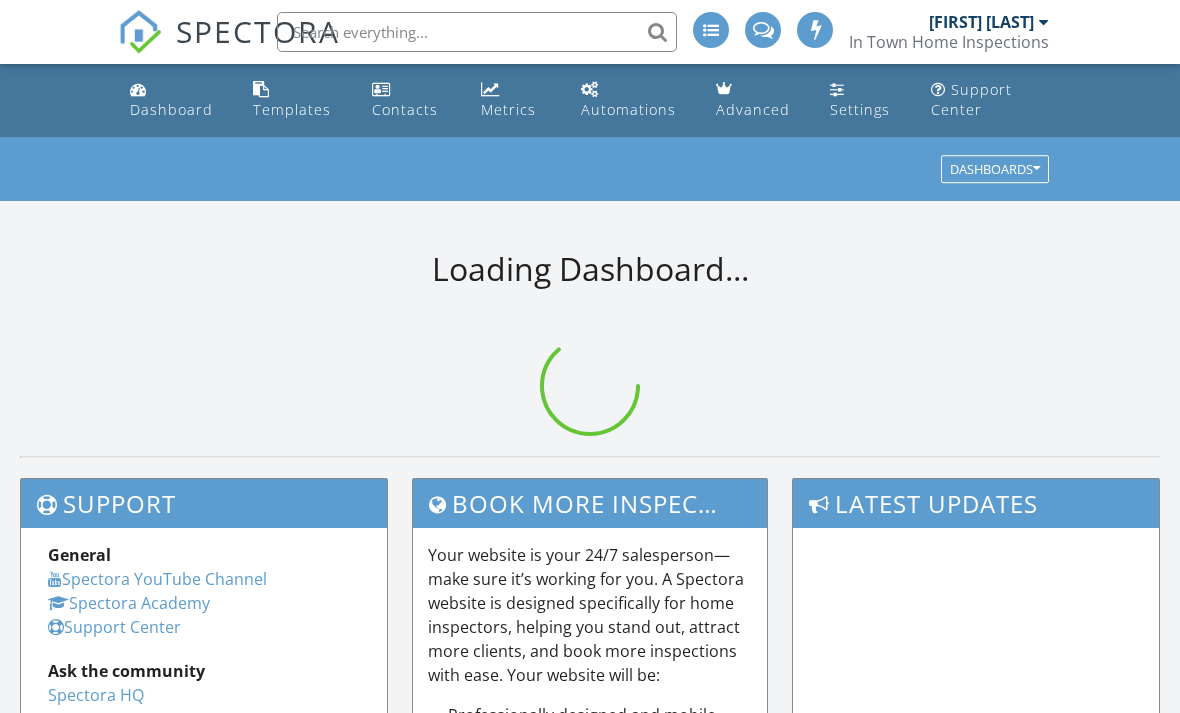scroll, scrollTop: 0, scrollLeft: 0, axis: both 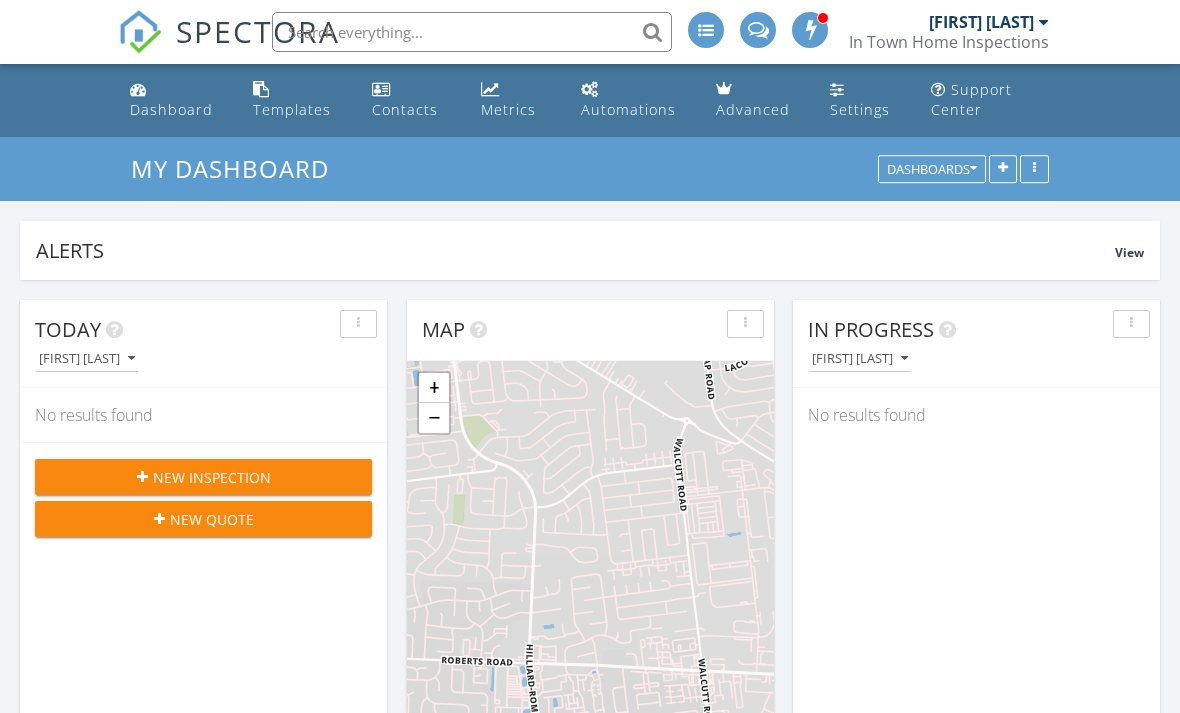 click on "In Town Home Inspections" at bounding box center [949, 42] 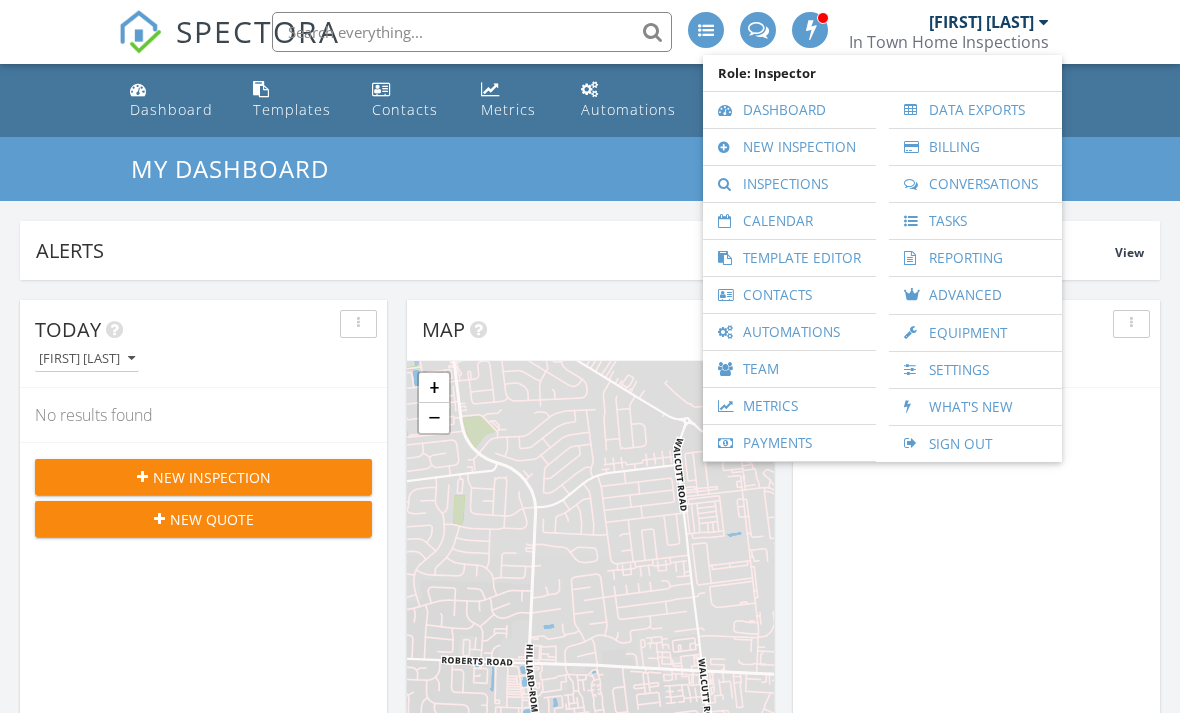 click on "My Dashboard
Dashboards" at bounding box center (590, 169) 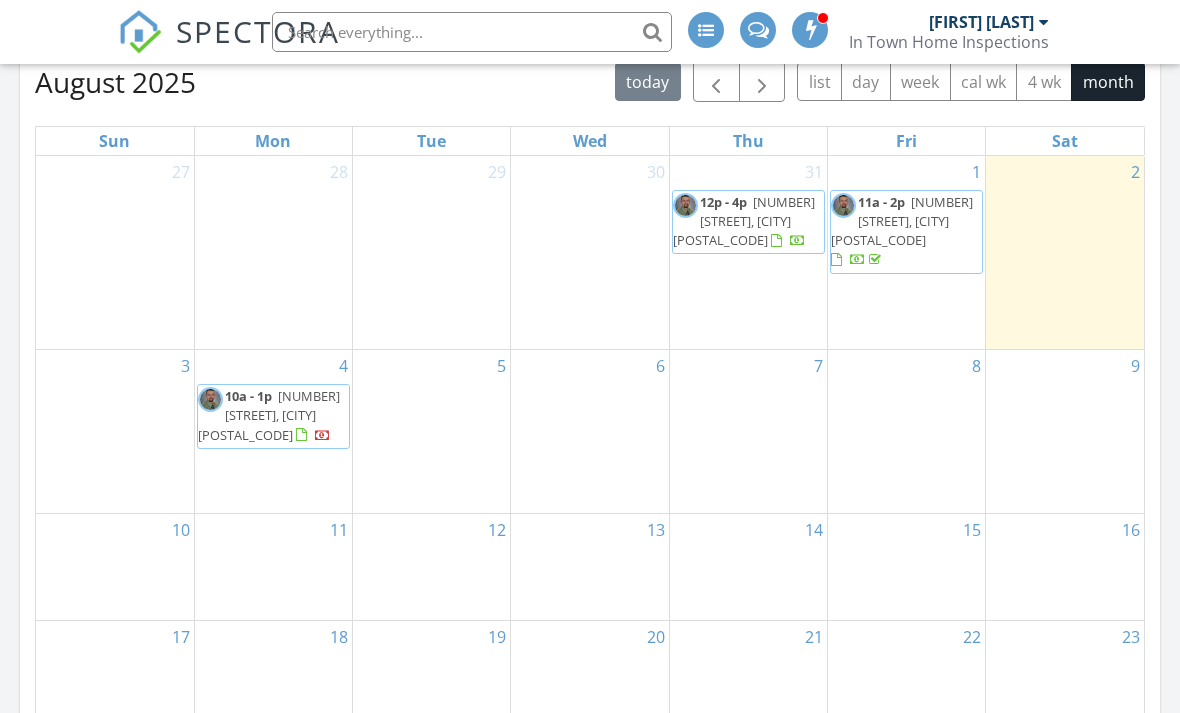 scroll, scrollTop: 911, scrollLeft: 0, axis: vertical 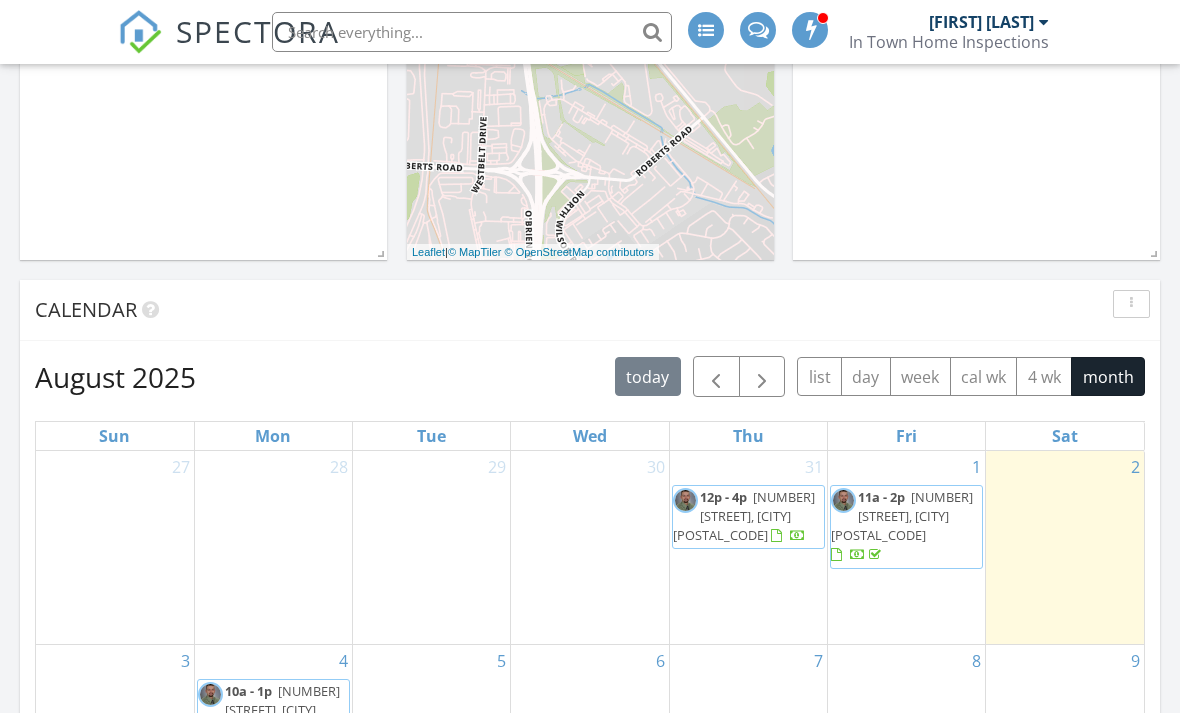 click on "[NUMBER] [STREET], [CITY] [POSTAL_CODE]" at bounding box center [744, 516] 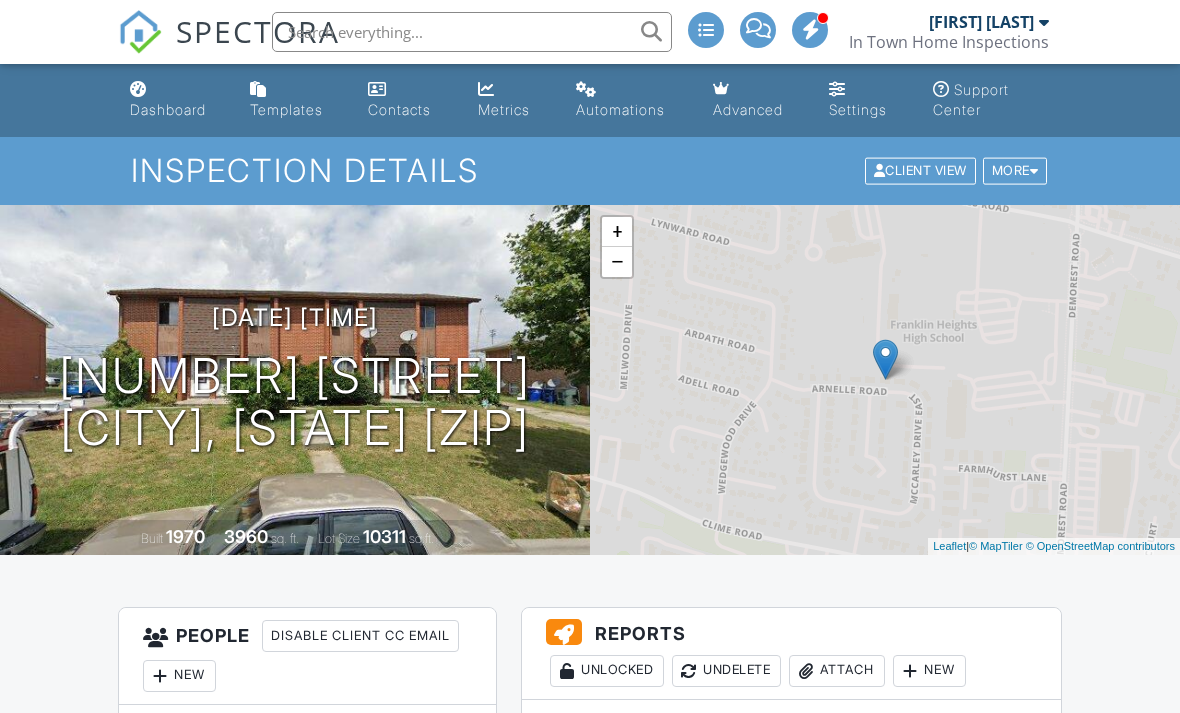 scroll, scrollTop: 0, scrollLeft: 0, axis: both 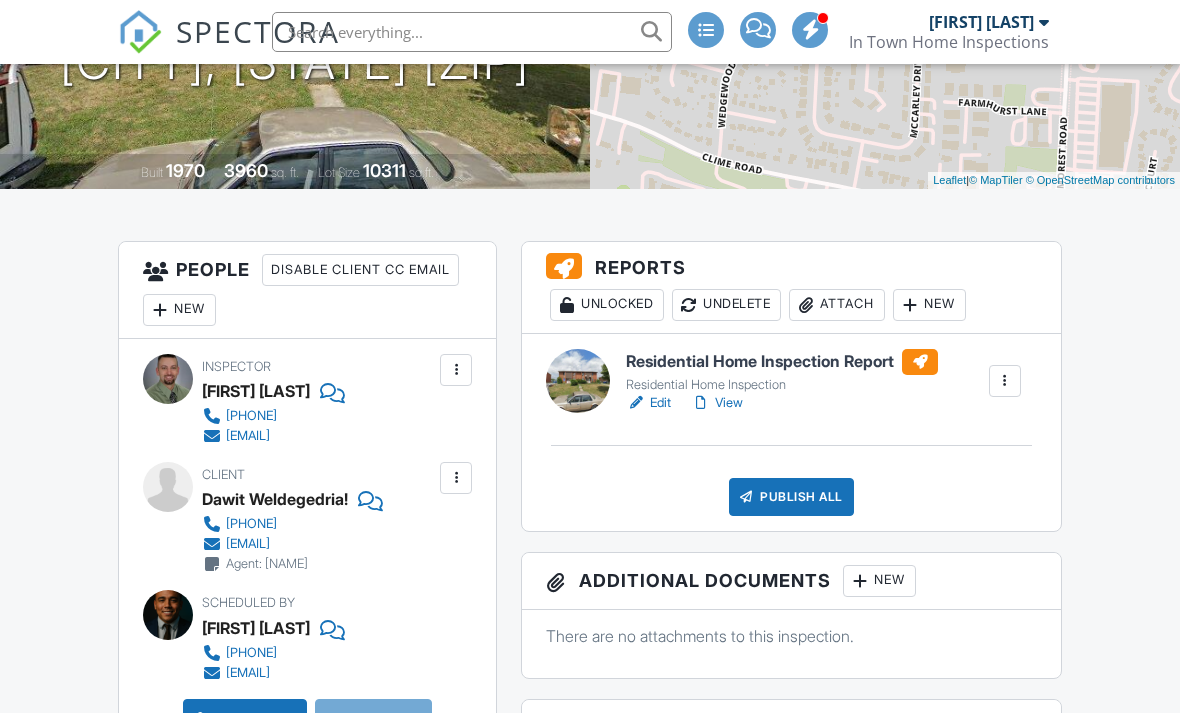 click on "Publish All" at bounding box center (791, 497) 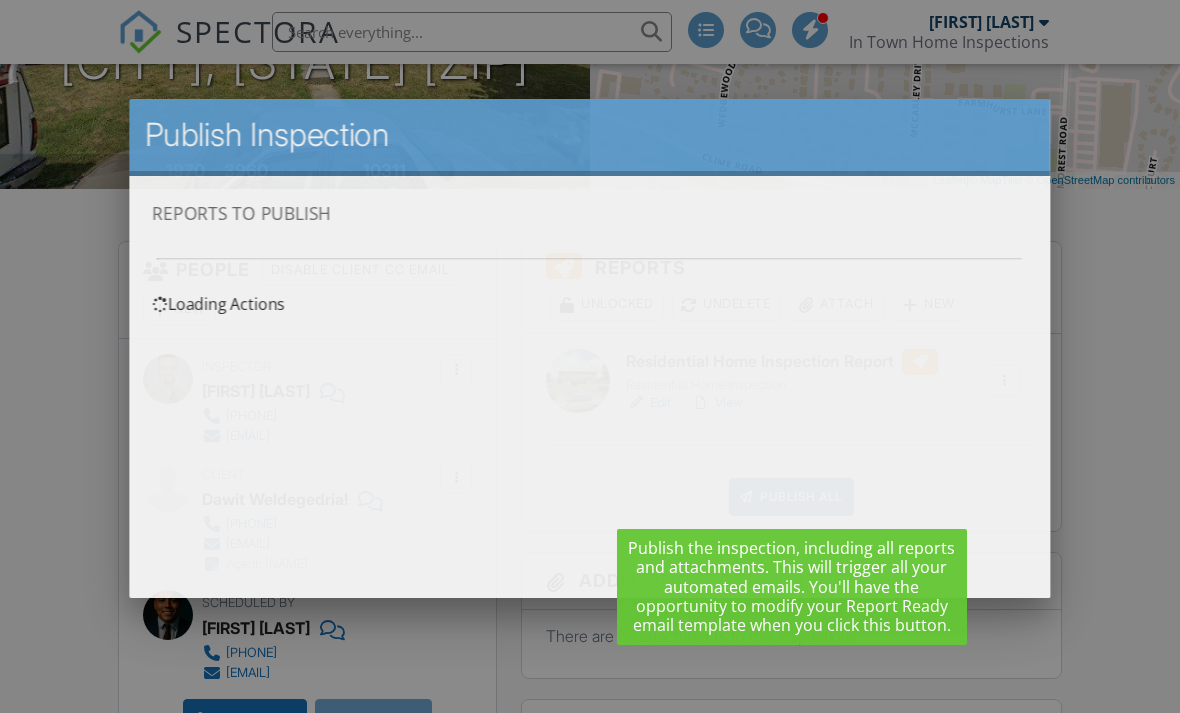 scroll, scrollTop: 0, scrollLeft: 0, axis: both 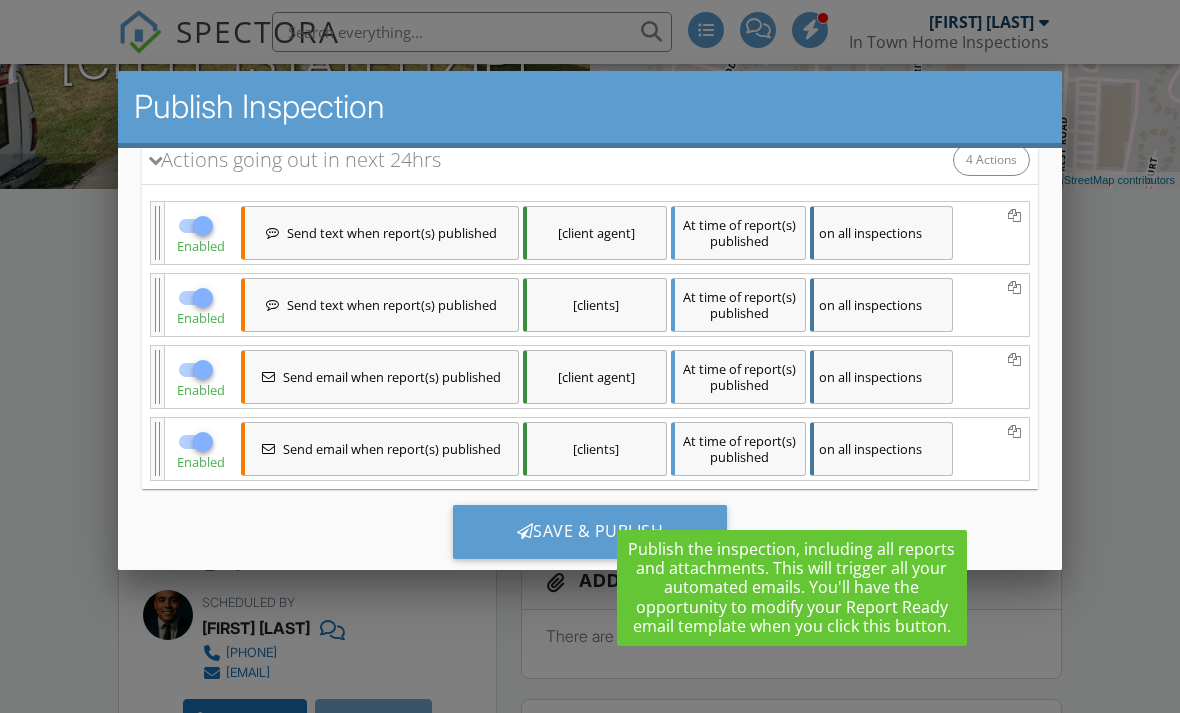 click on "Save & Publish" at bounding box center (590, 532) 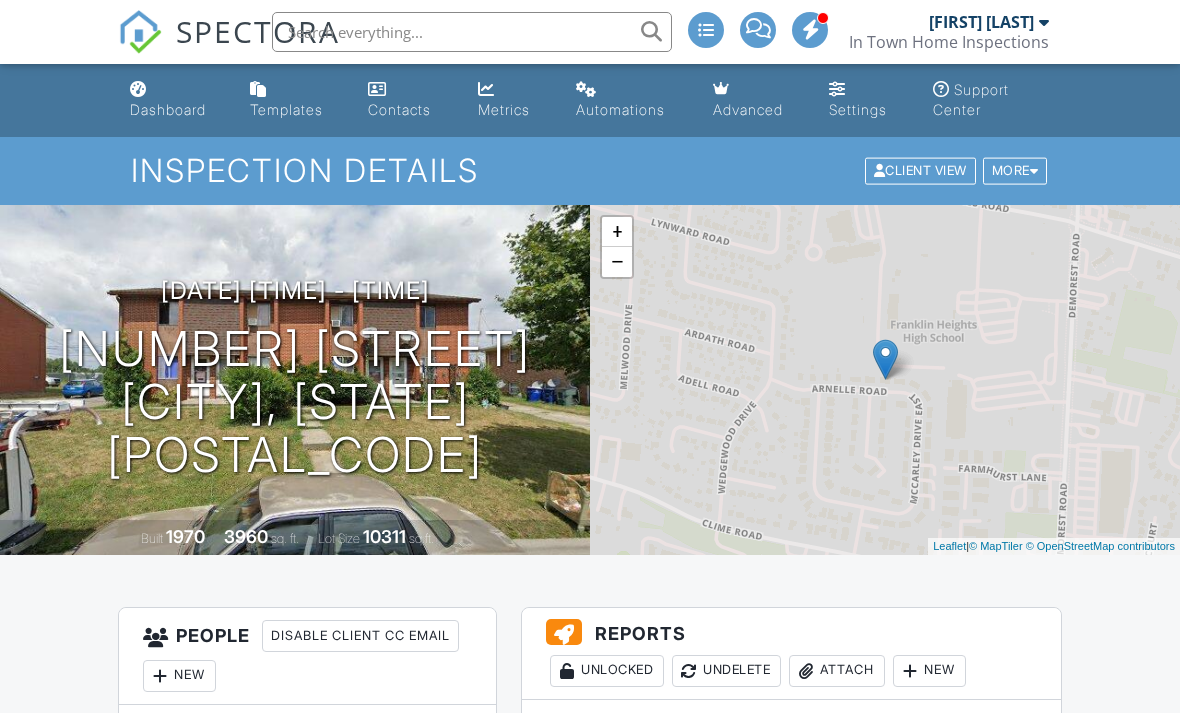 scroll, scrollTop: 0, scrollLeft: 0, axis: both 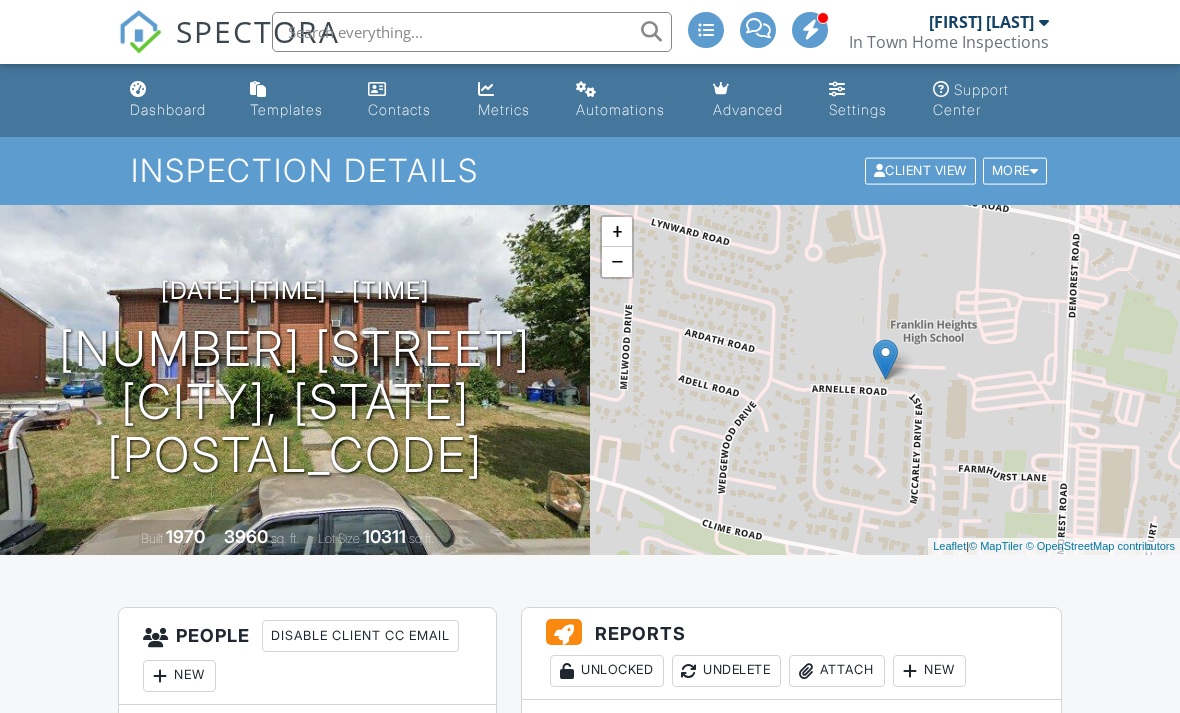 click at bounding box center (837, 89) 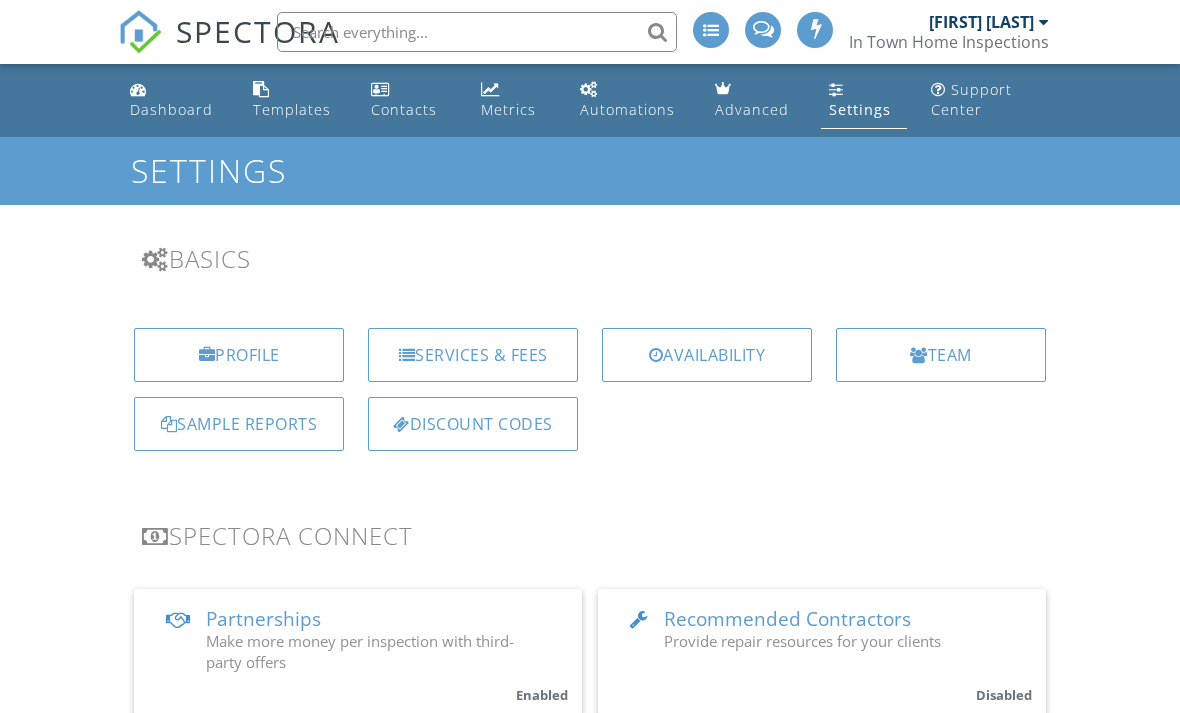 scroll, scrollTop: 0, scrollLeft: 0, axis: both 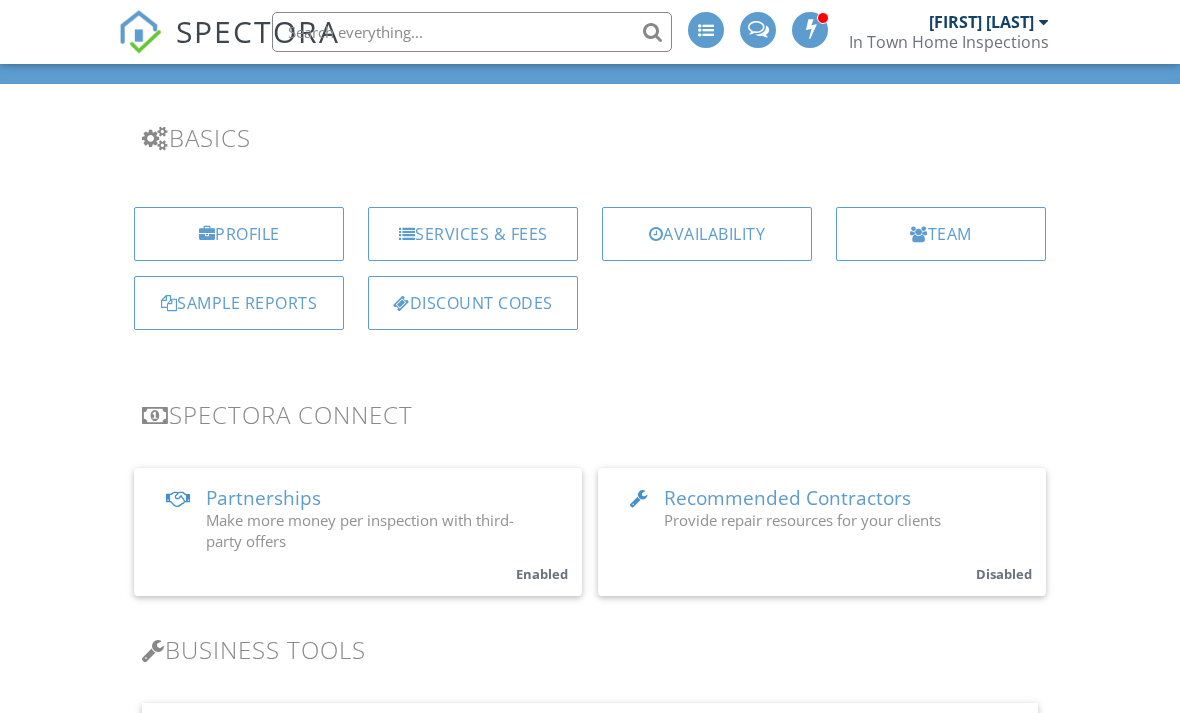 click at bounding box center [919, 234] 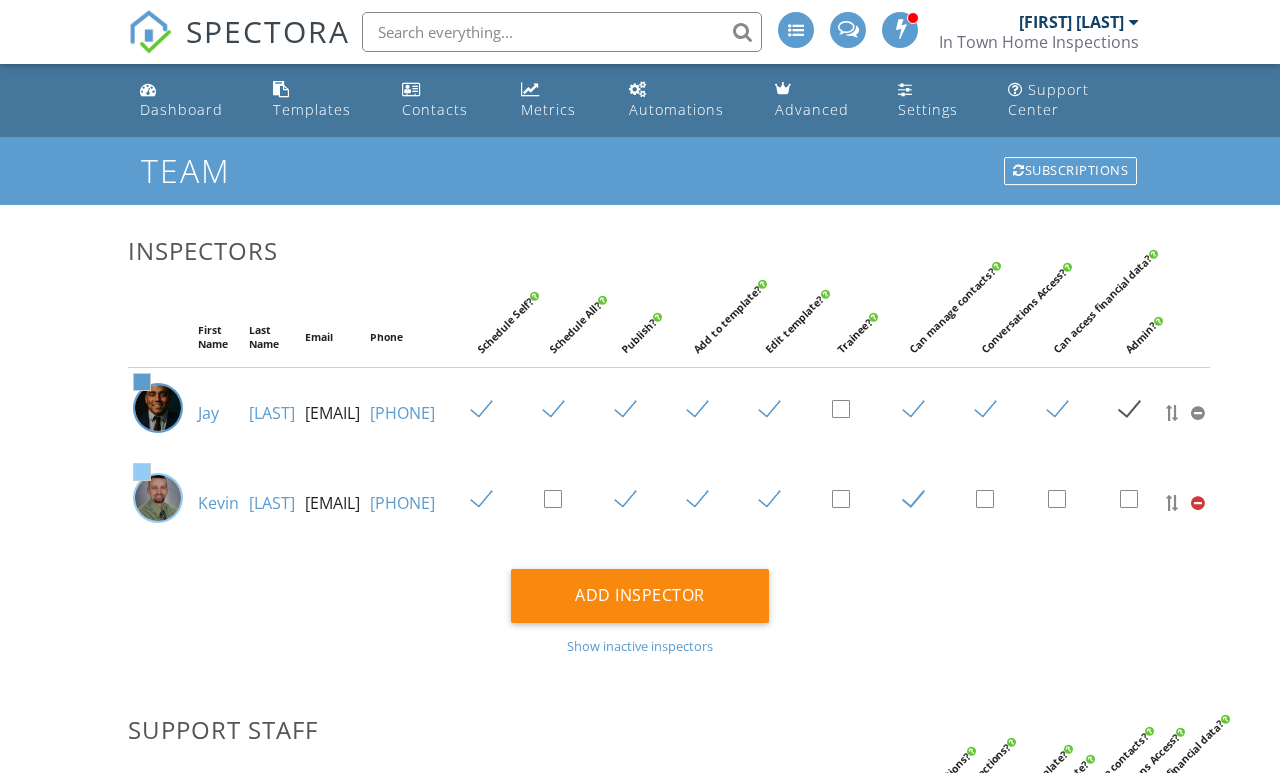 scroll, scrollTop: 0, scrollLeft: 0, axis: both 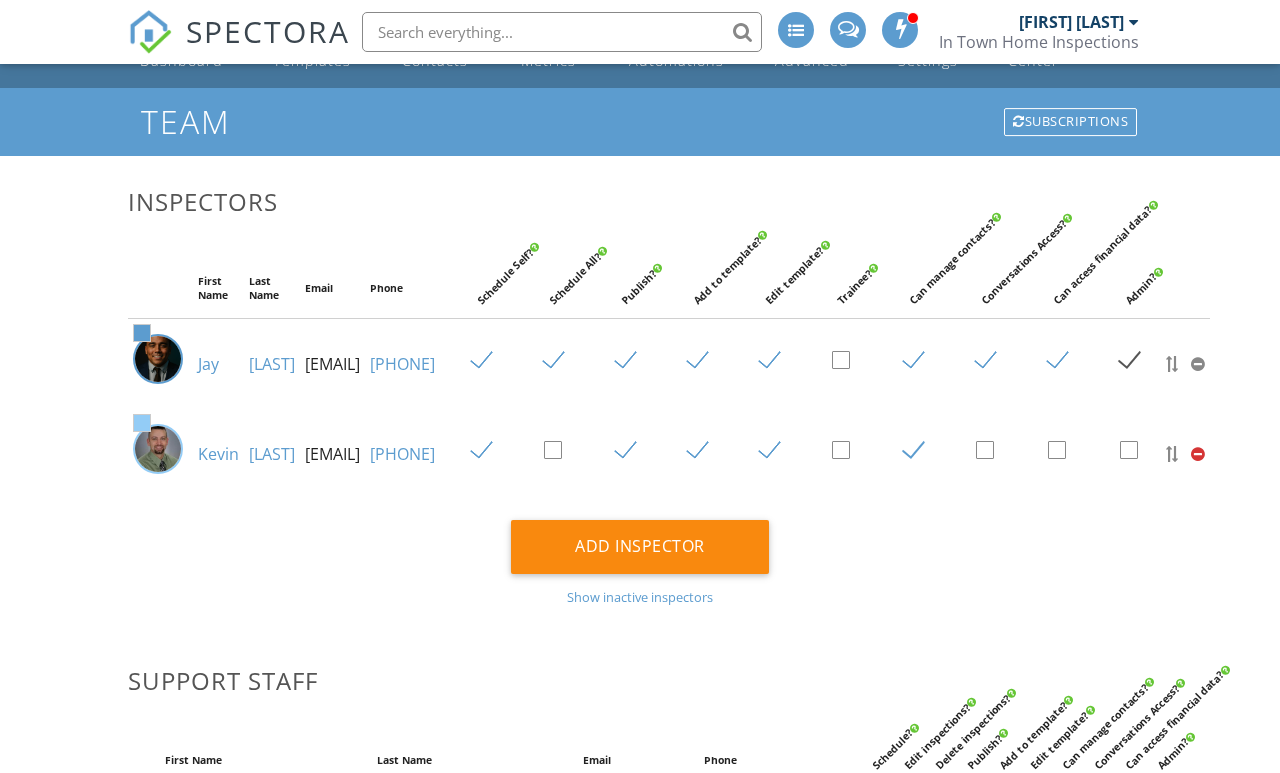 click at bounding box center (1198, 454) 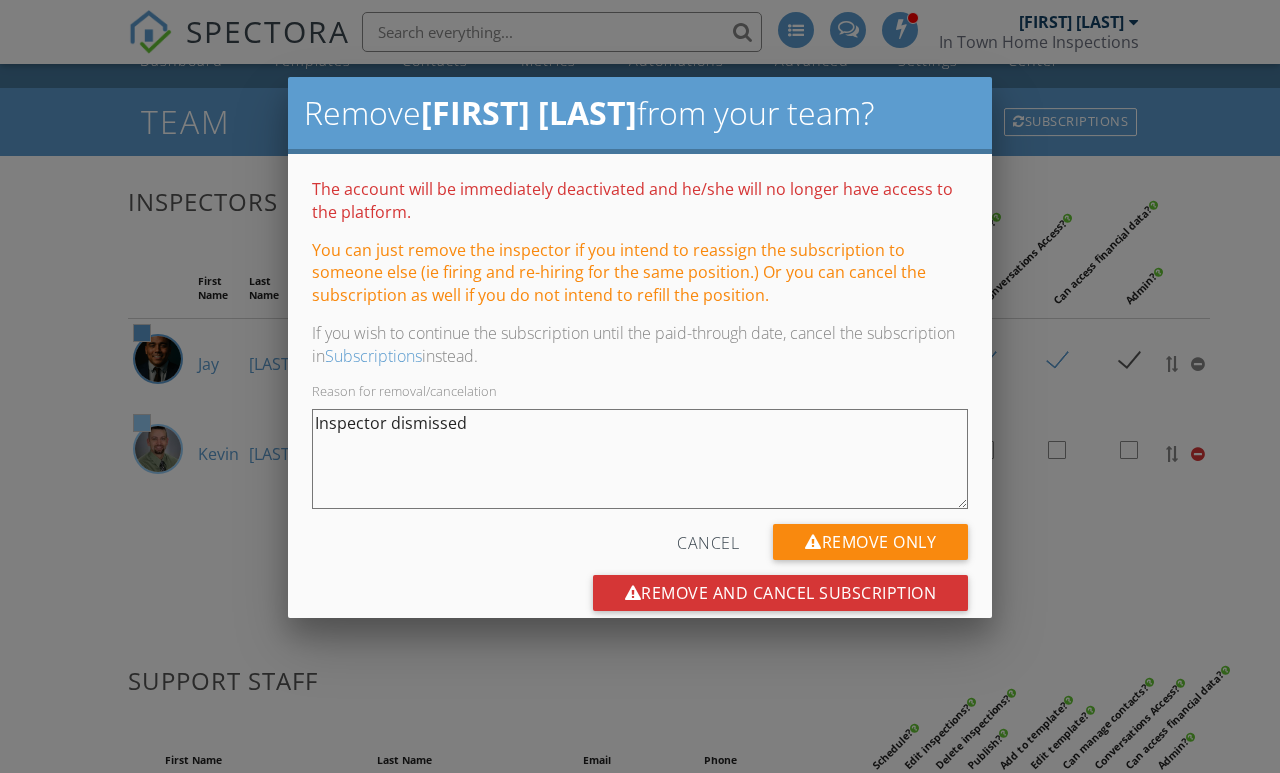 click on "Remove and cancel subscription" at bounding box center (781, 593) 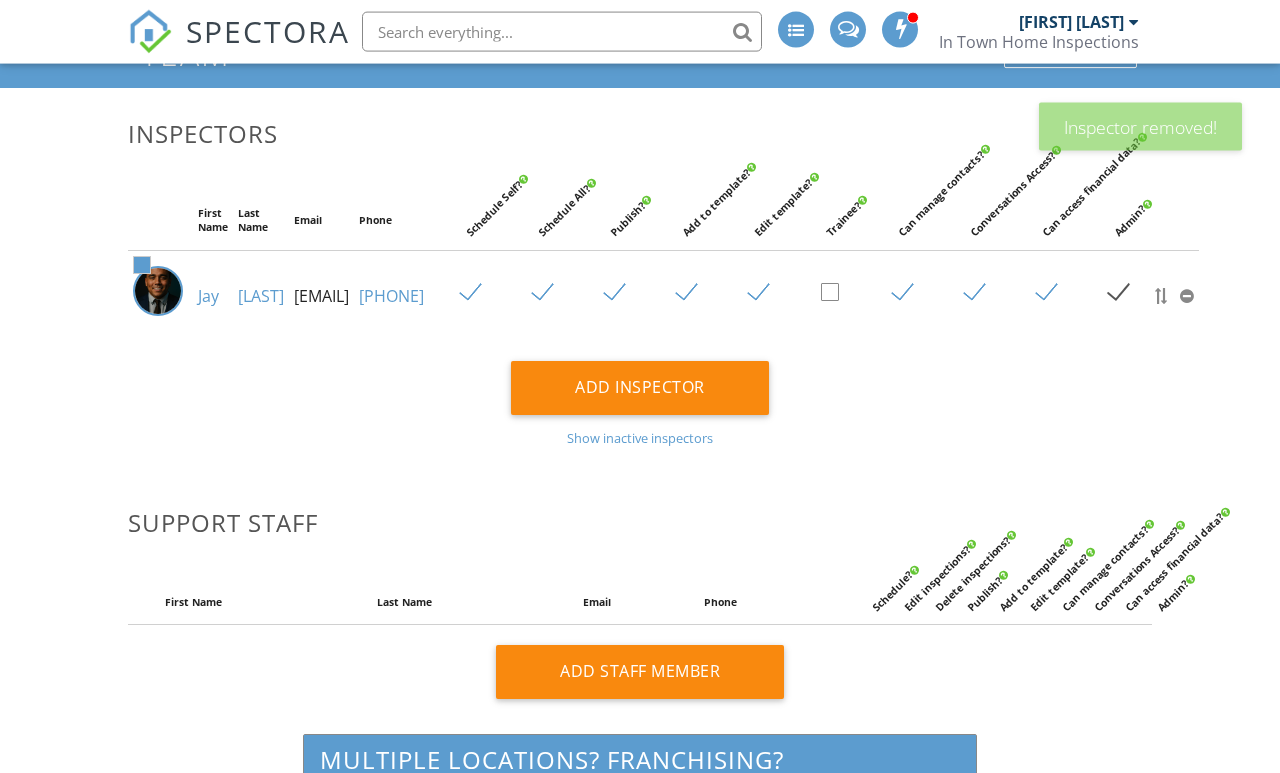 scroll, scrollTop: 118, scrollLeft: 236, axis: both 